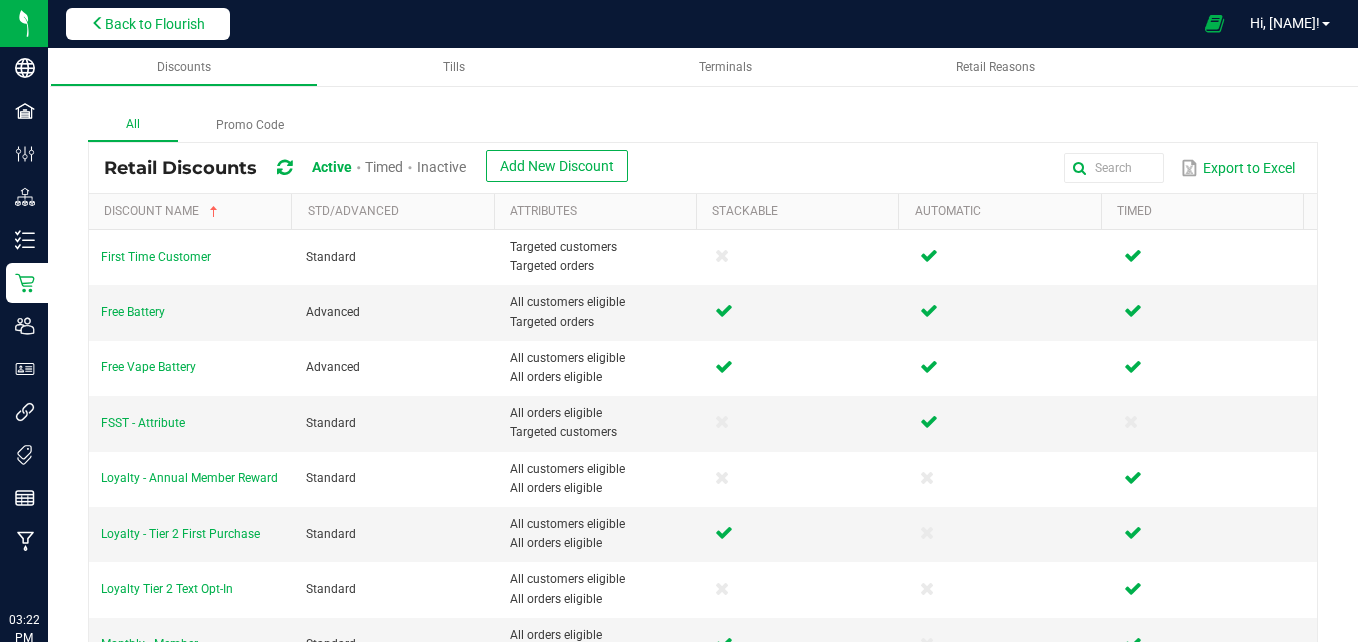 scroll, scrollTop: 0, scrollLeft: 0, axis: both 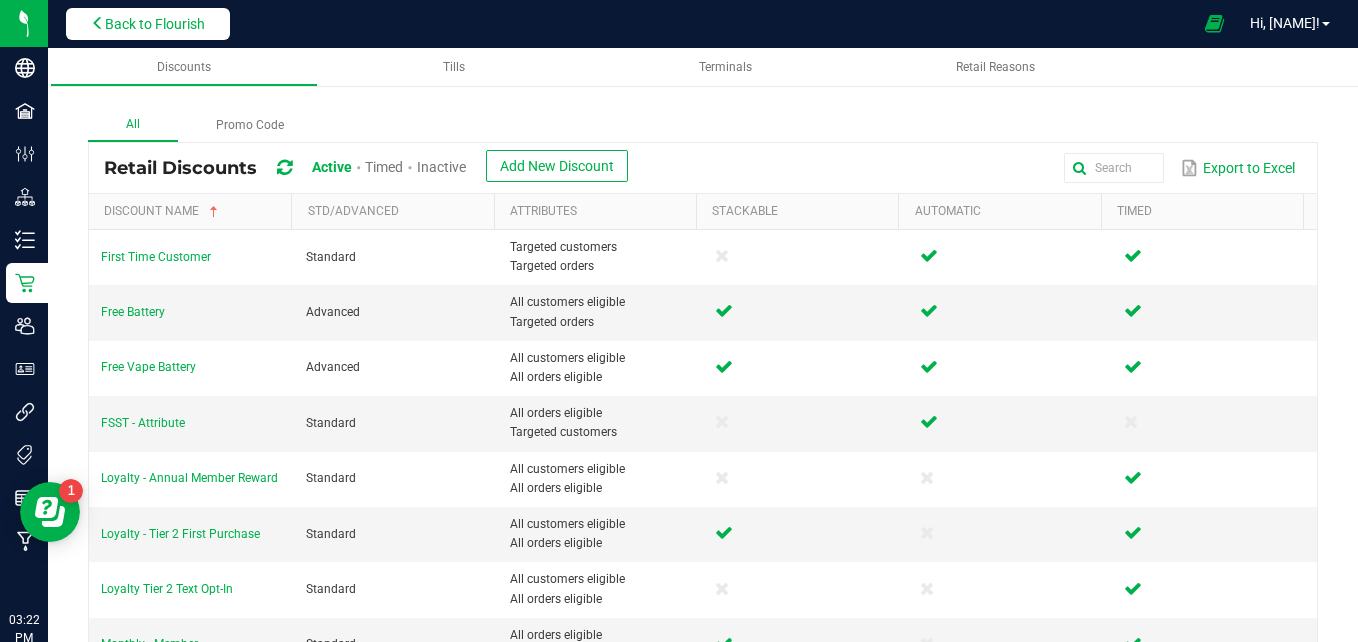 click on "Back to Flourish" at bounding box center [155, 24] 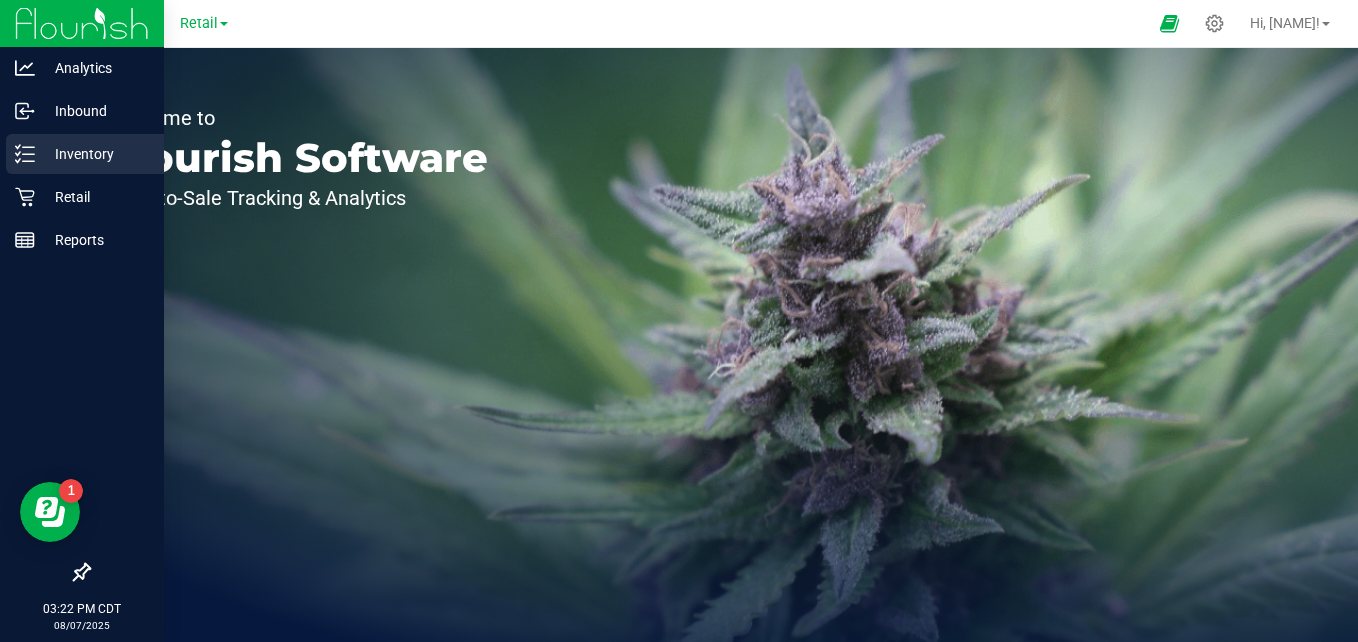 click 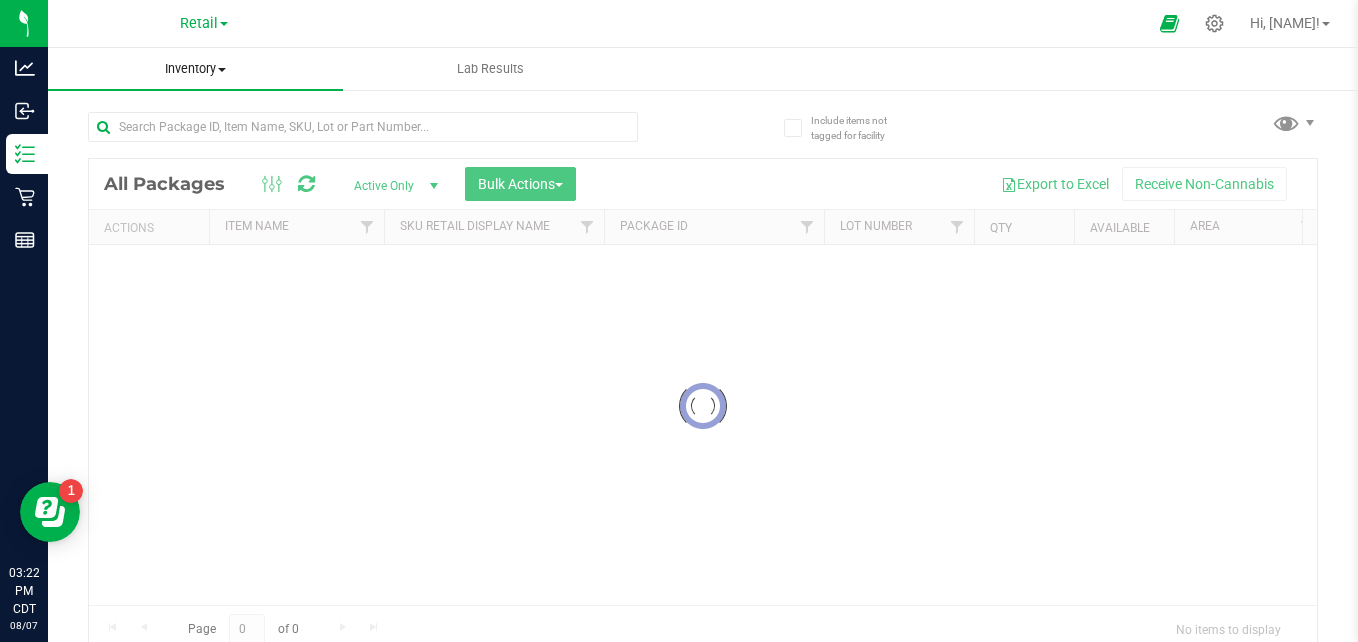 click on "Inventory
All packages
All inventory
Waste log
Create inventory
Lab Results
Include items not tagged for facility" at bounding box center [703, 345] 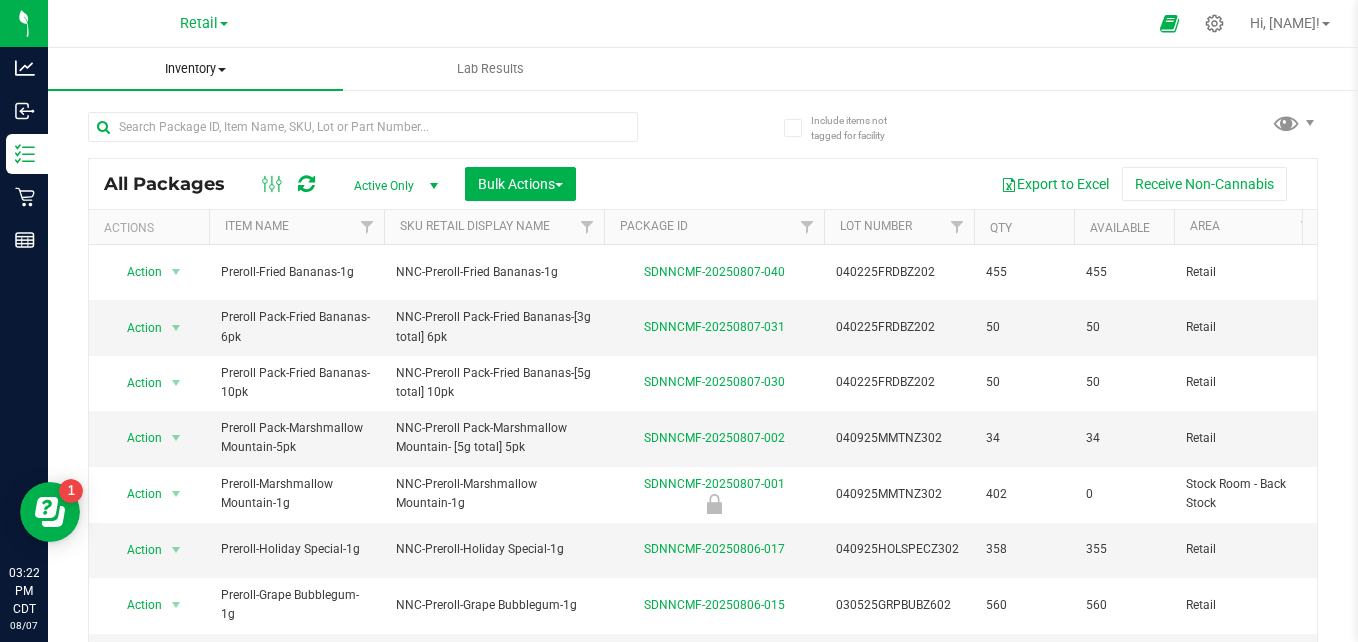 click on "Inventory" at bounding box center [195, 69] 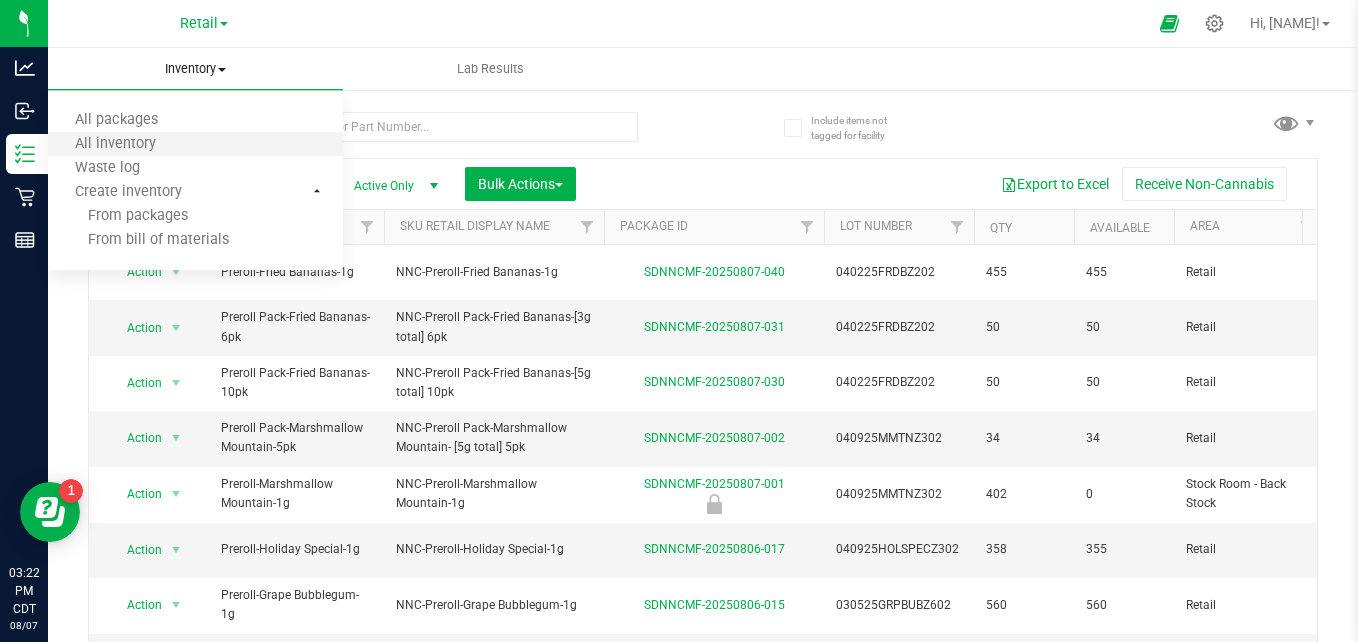 click on "All inventory" at bounding box center [195, 145] 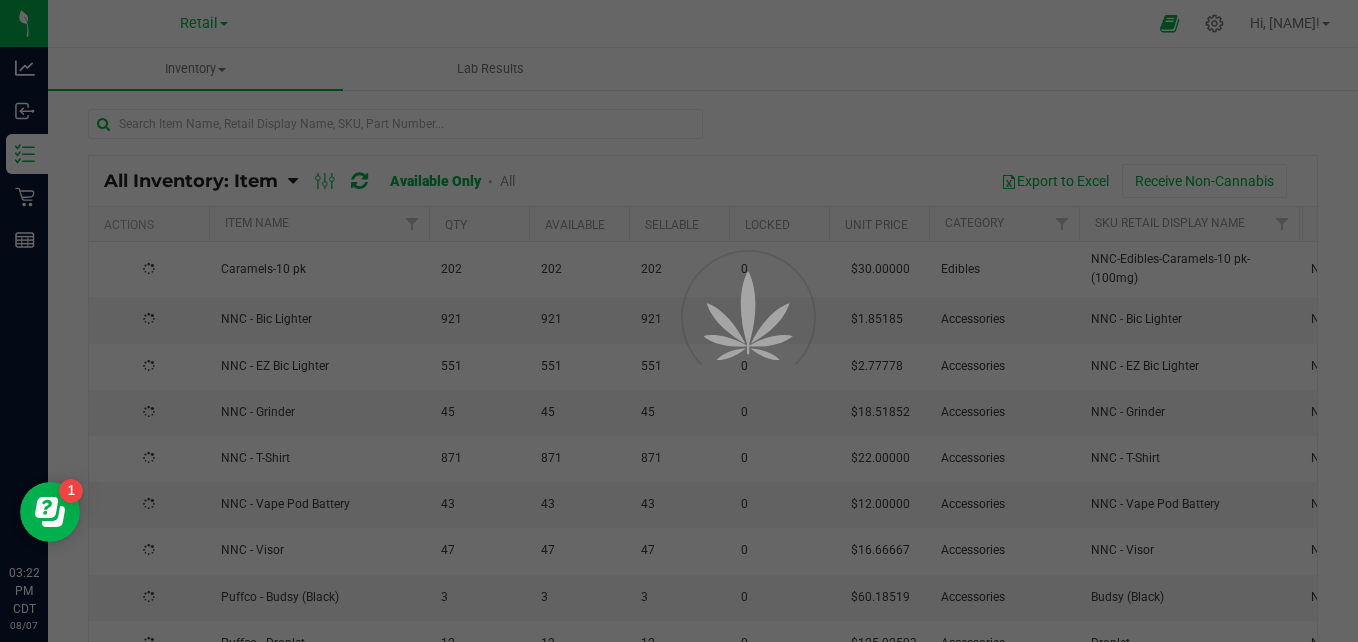 click at bounding box center [679, 321] 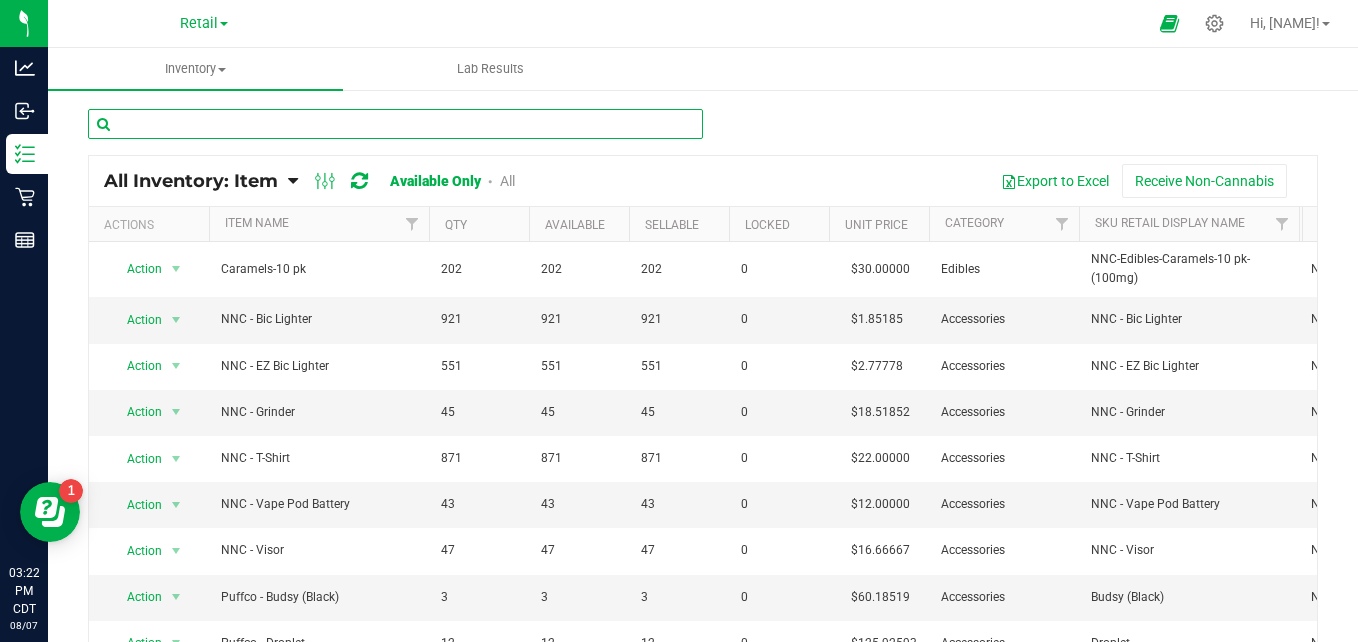 click at bounding box center (395, 124) 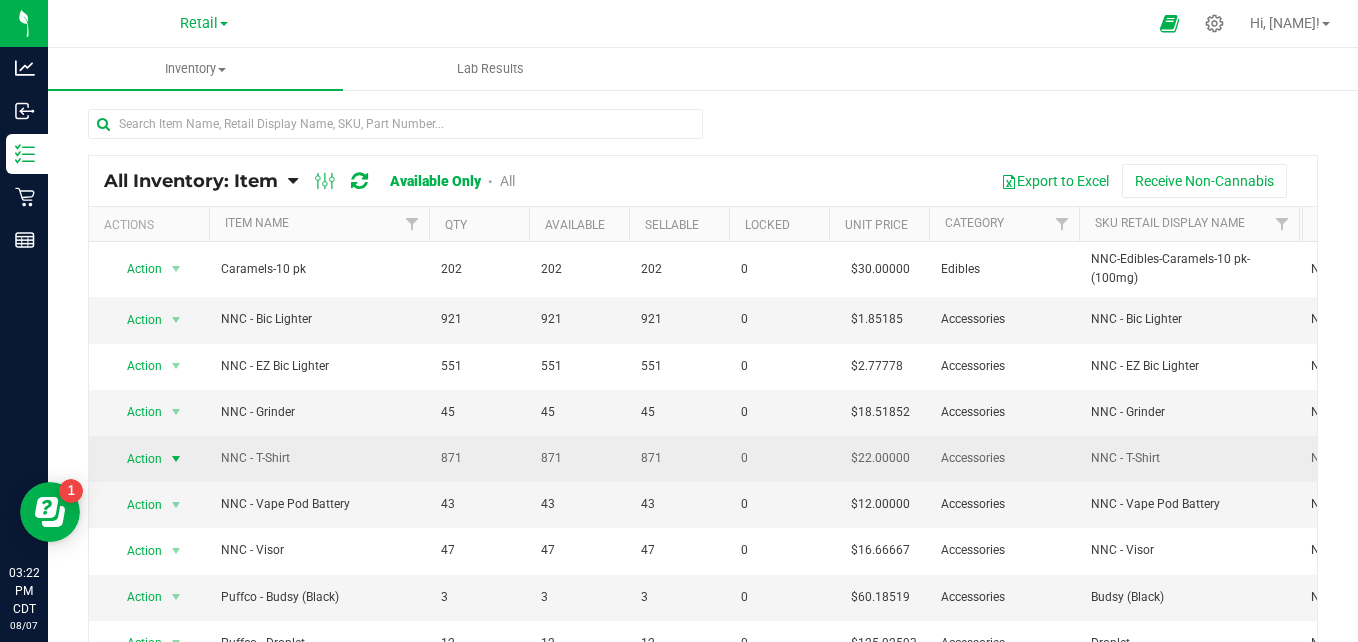 click on "Action" at bounding box center (136, 459) 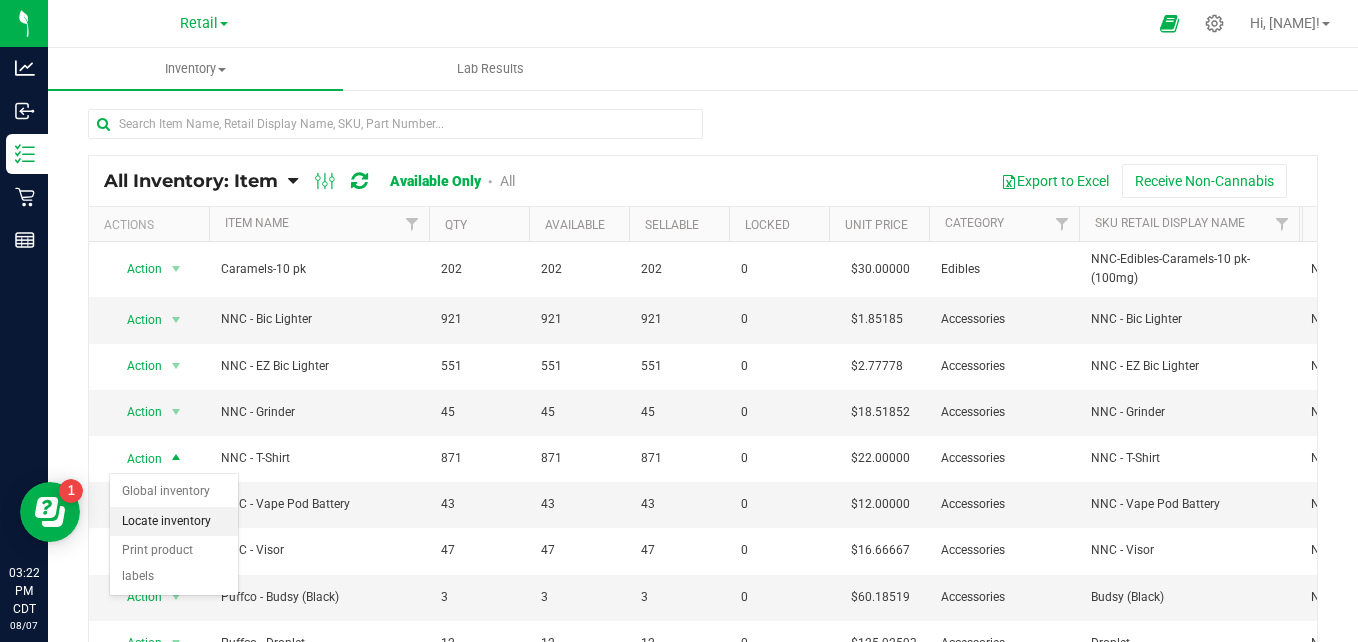 click on "Locate inventory" at bounding box center (174, 522) 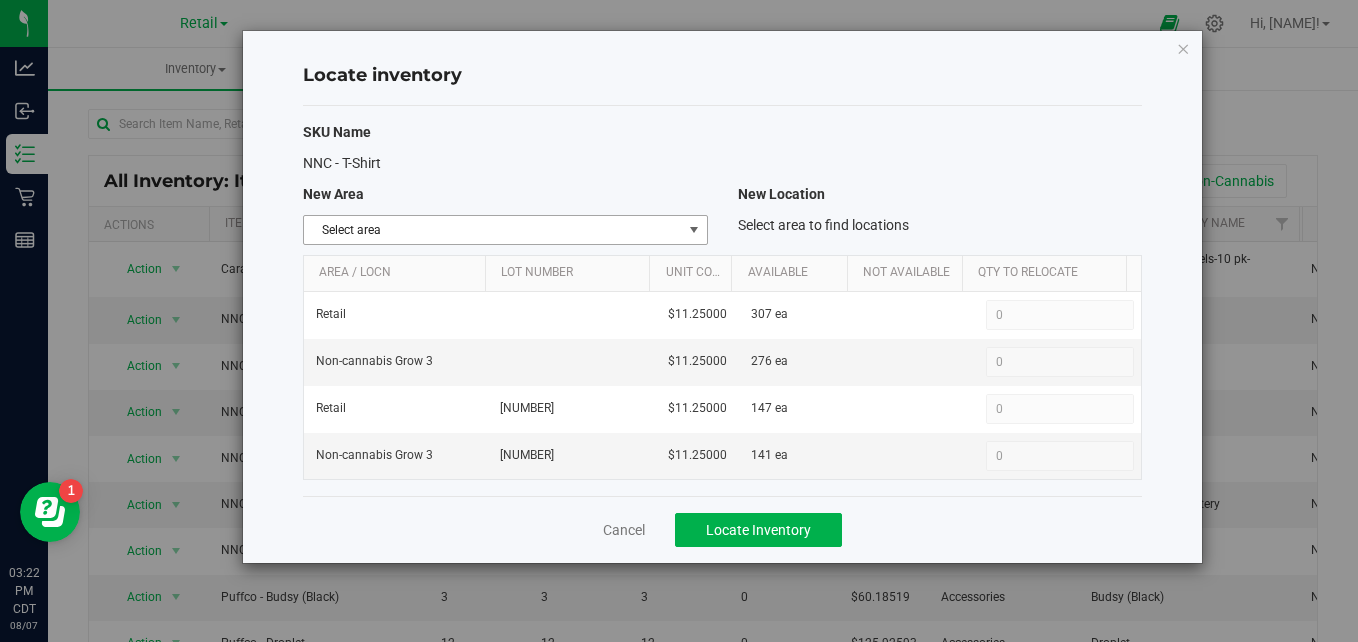 click on "Select area" at bounding box center (493, 230) 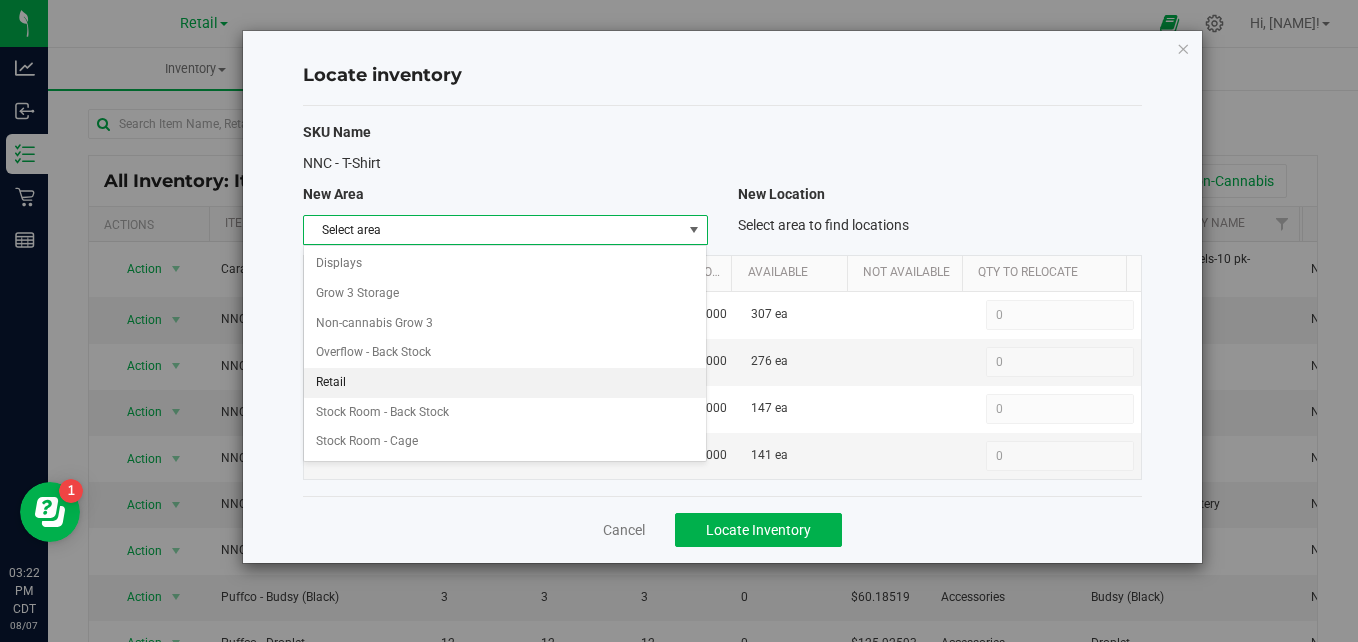 click on "Retail" at bounding box center [505, 383] 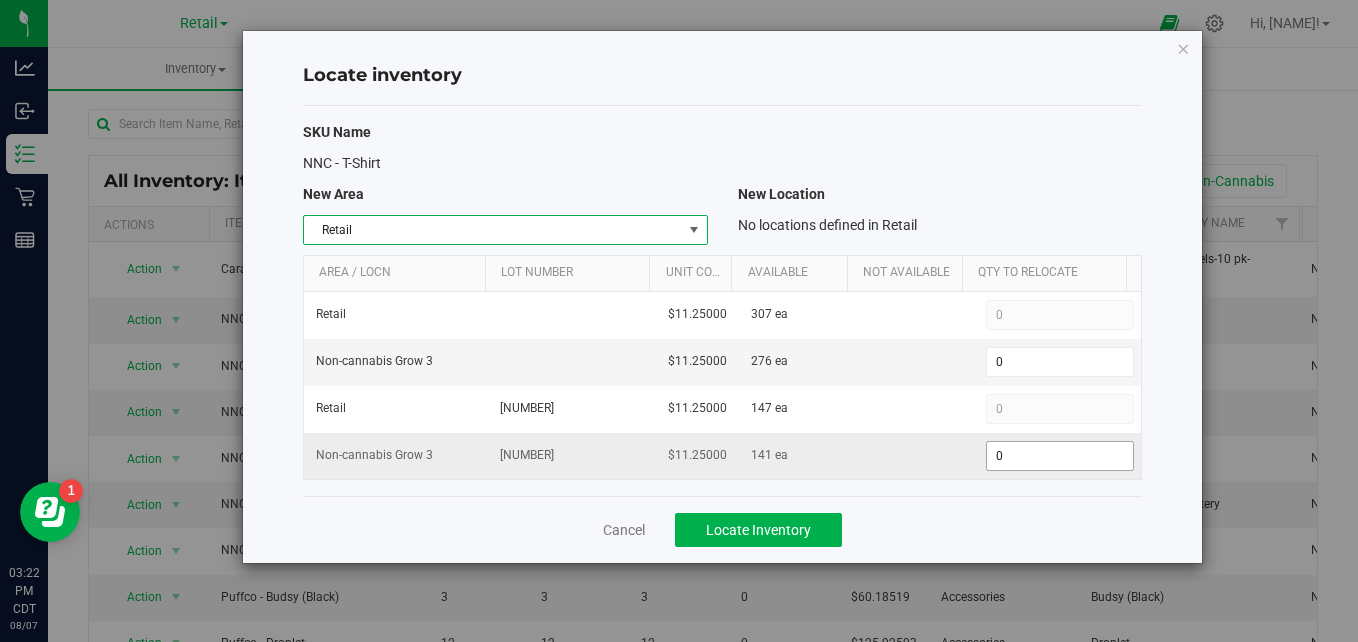 click on "0 0" at bounding box center [1060, 456] 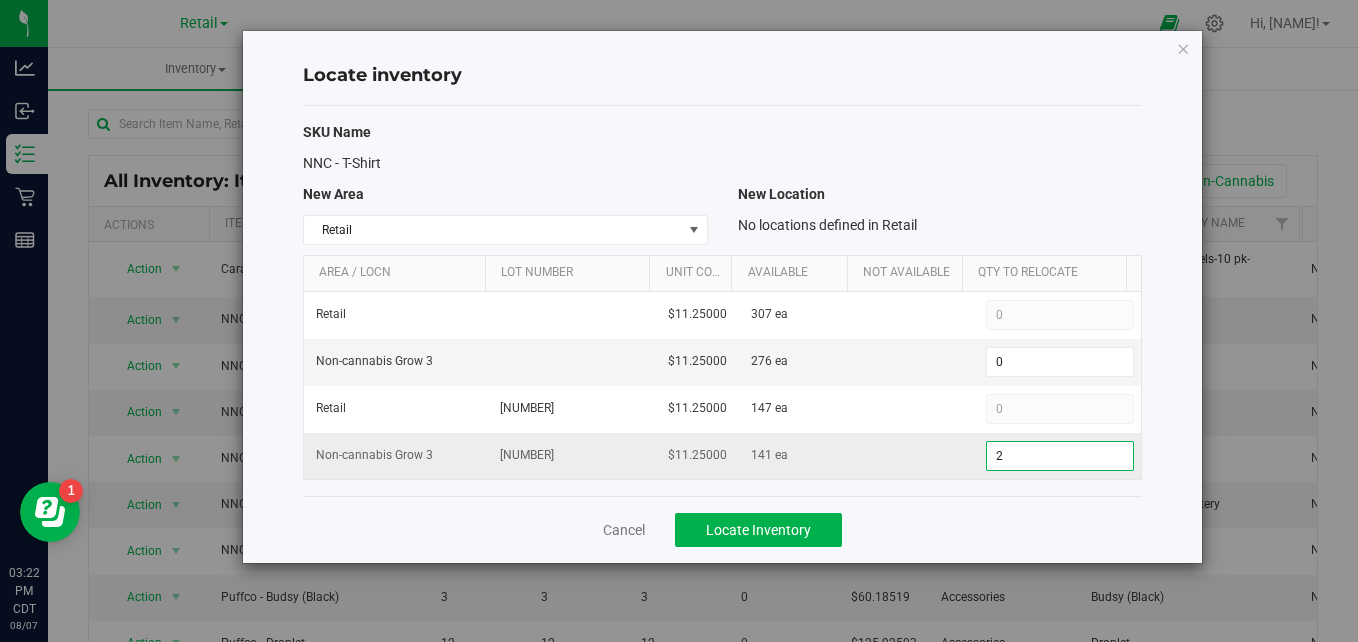 type on "25" 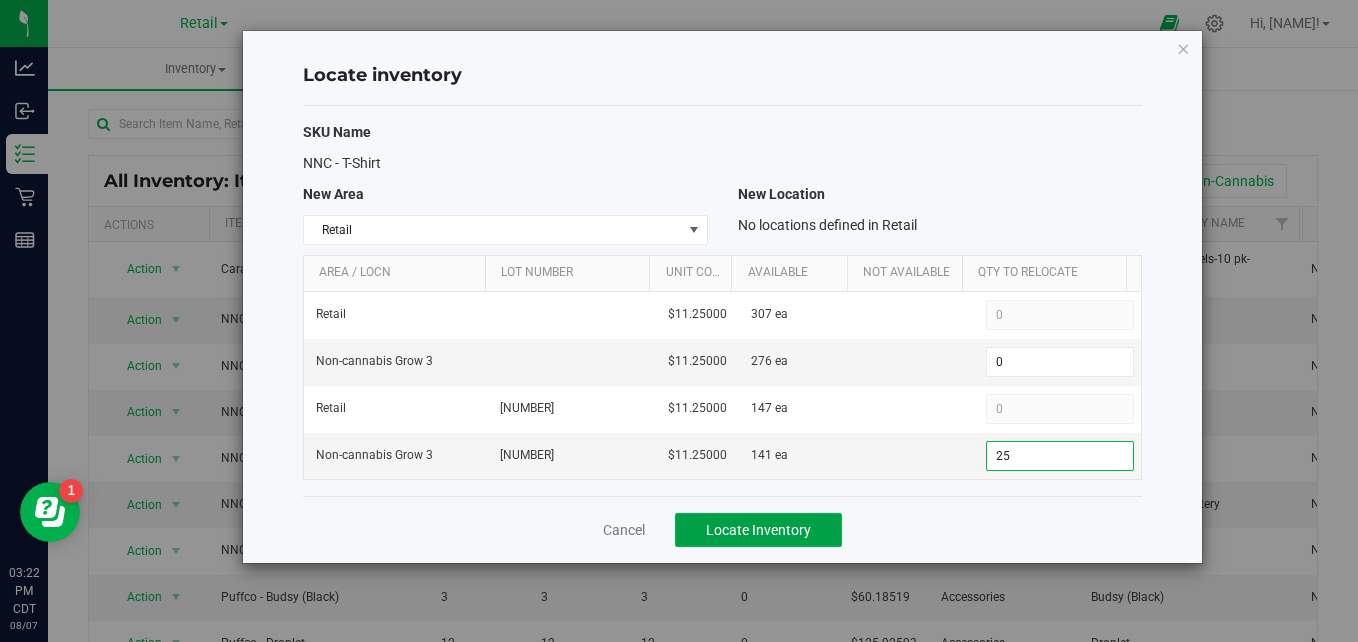 type on "25" 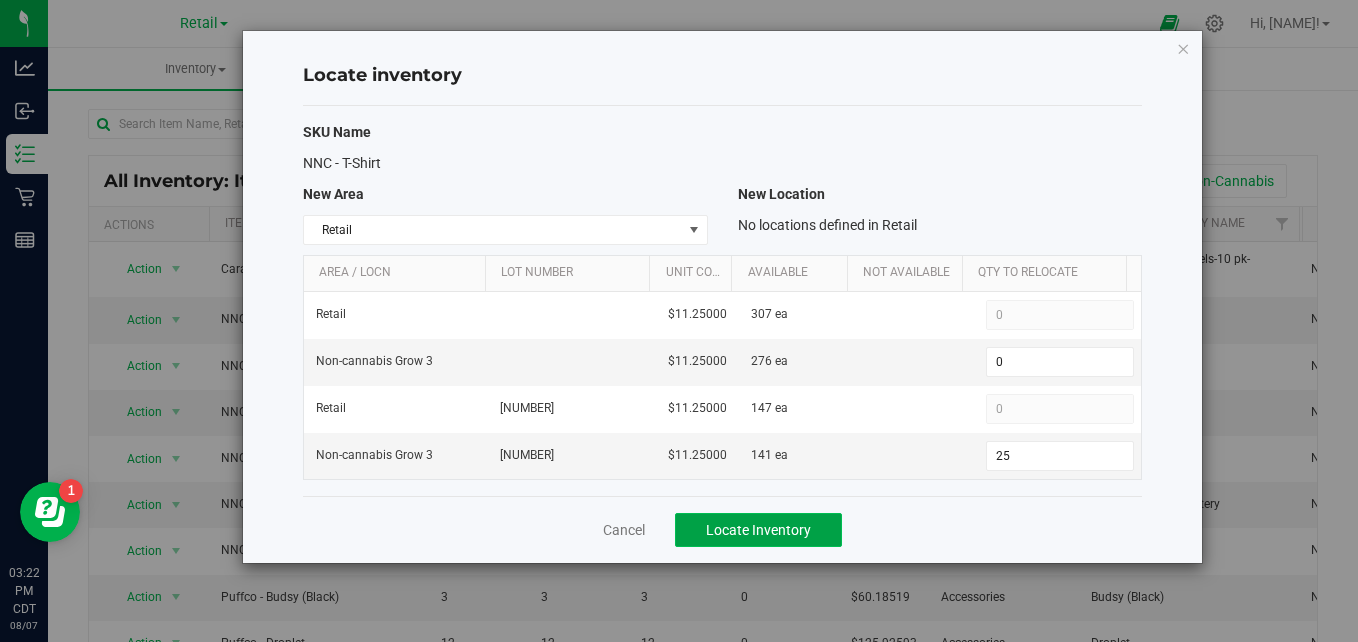 click on "Locate Inventory" 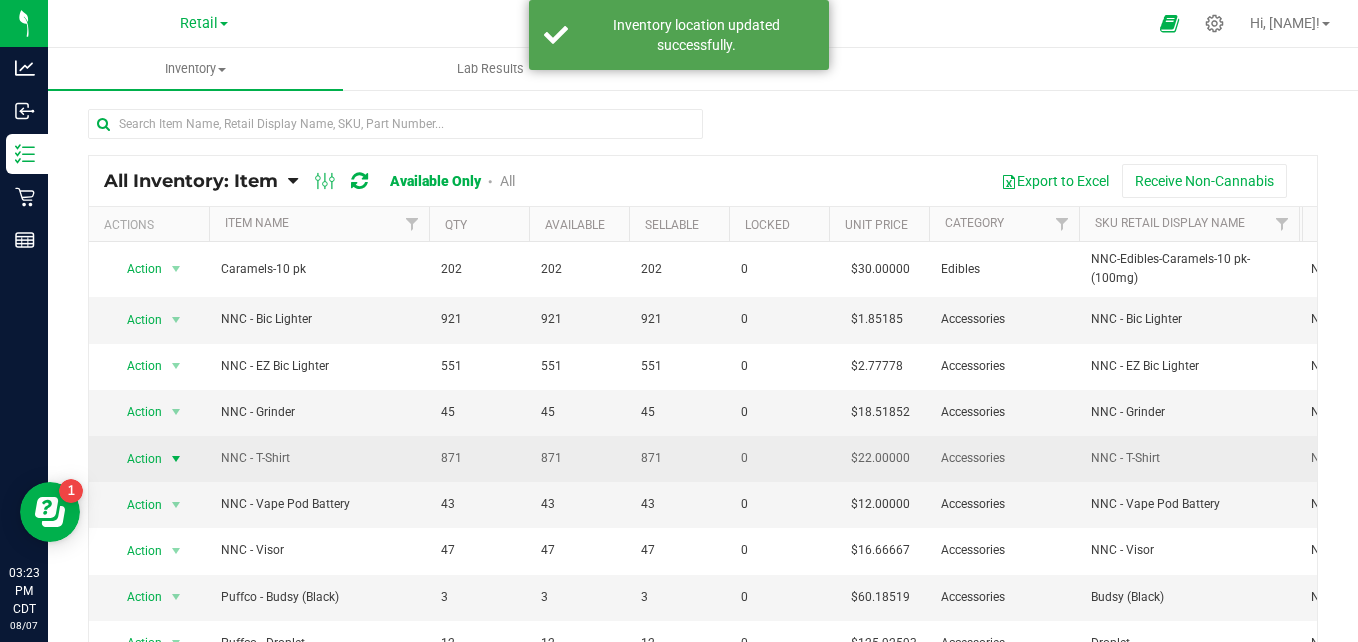 click on "Action" at bounding box center (136, 459) 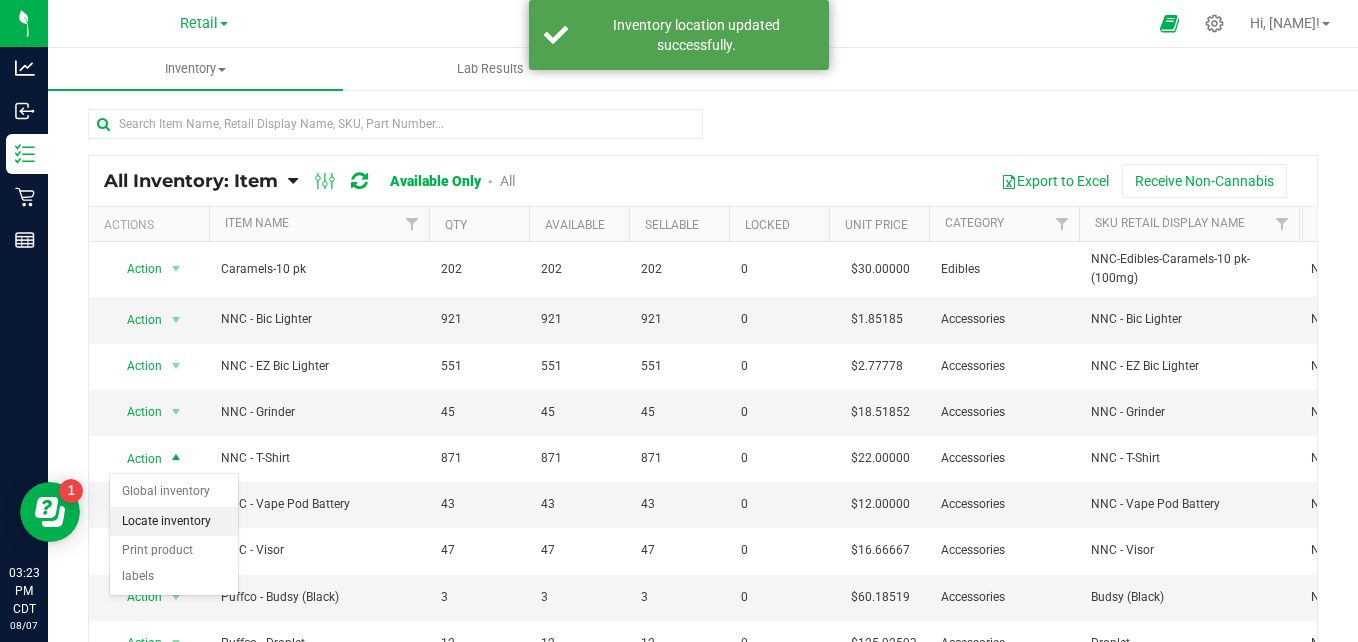 click on "Locate inventory" at bounding box center [174, 522] 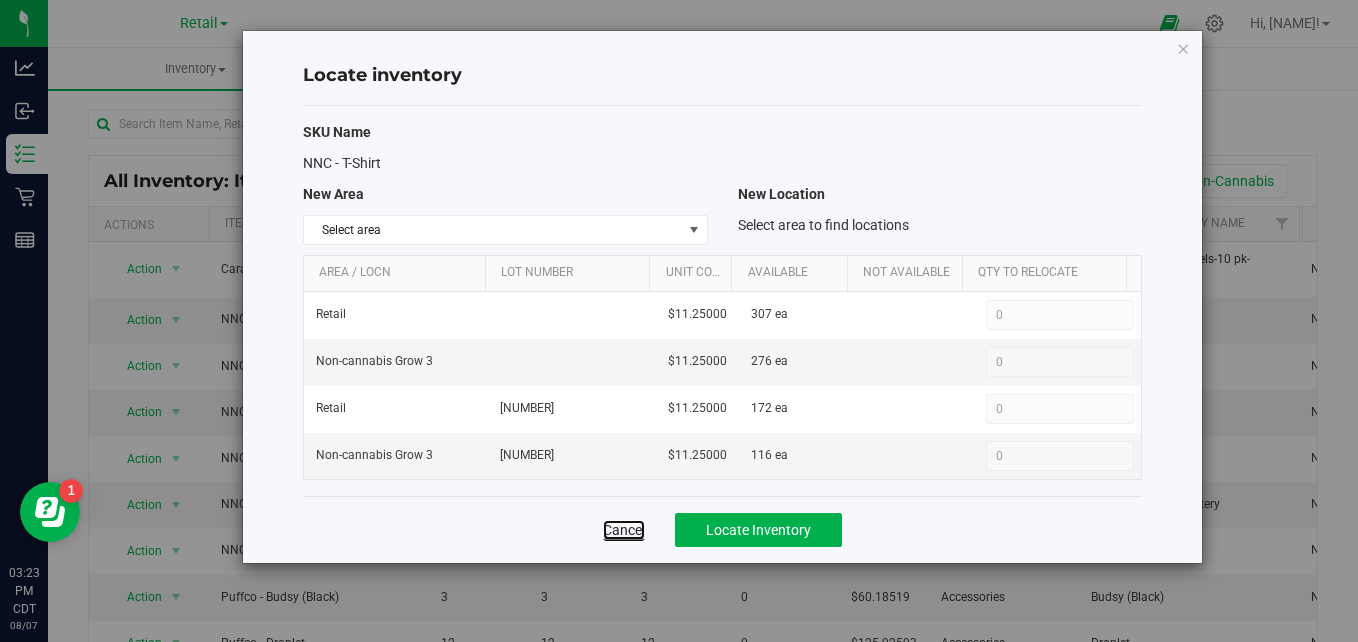 click on "Cancel" at bounding box center (624, 530) 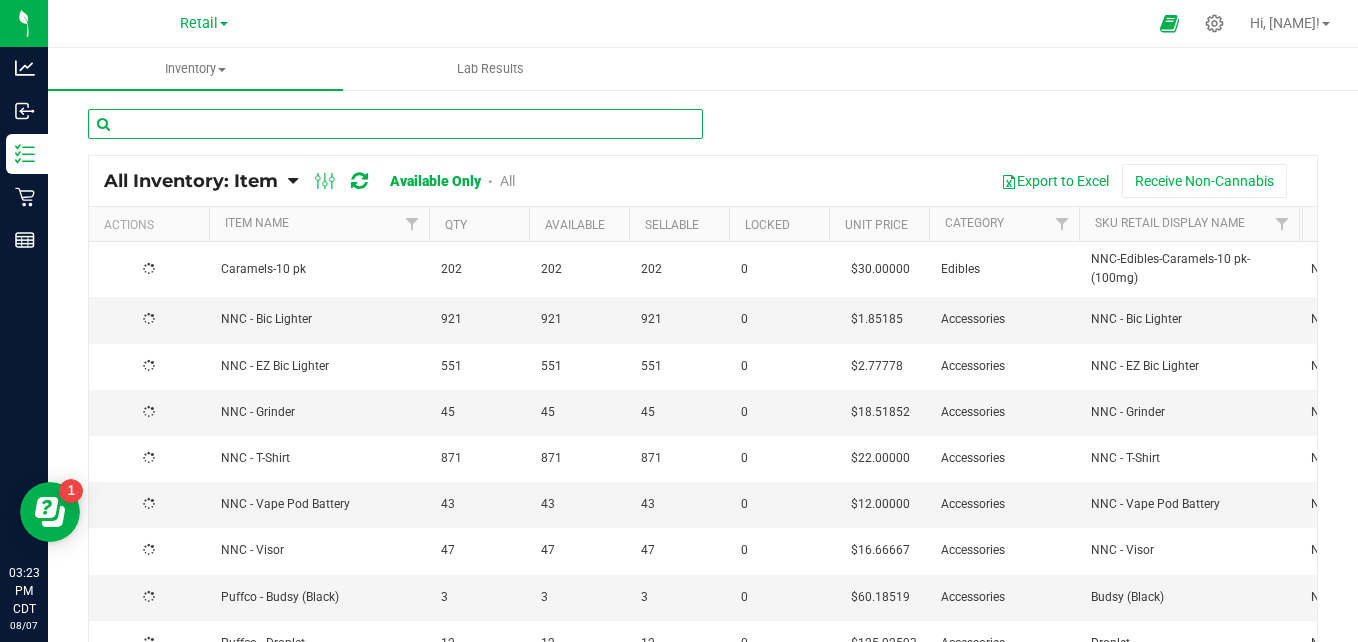click at bounding box center (395, 124) 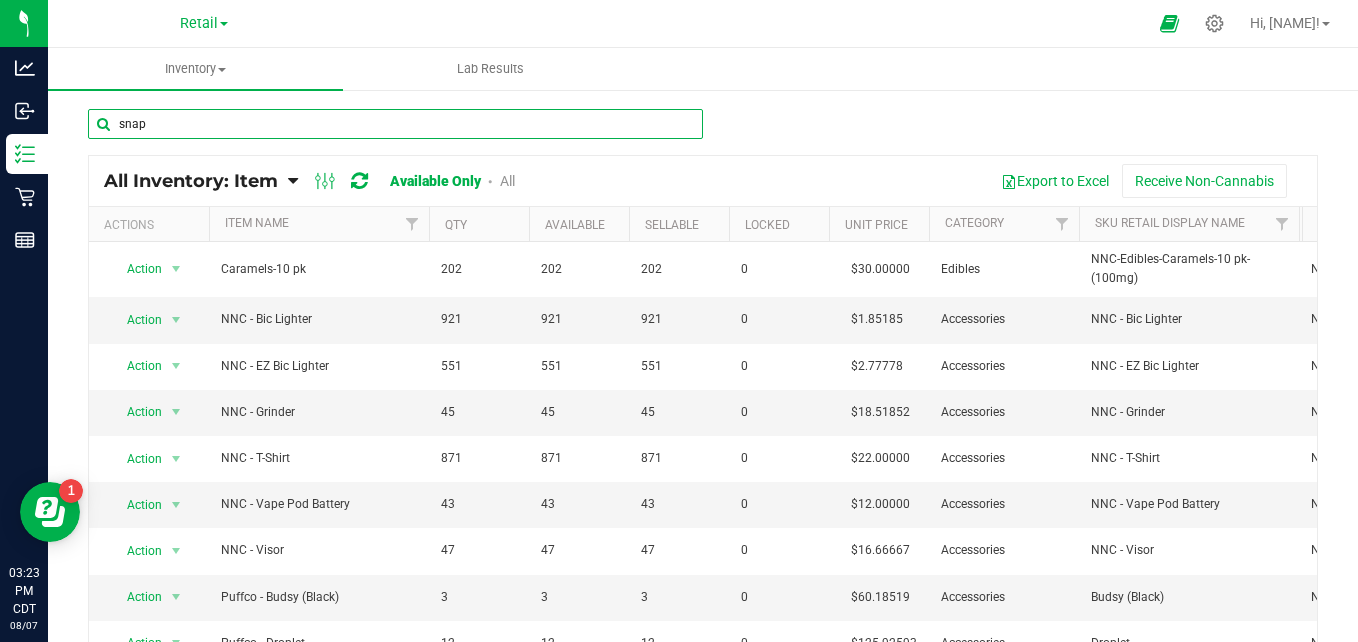 type on "snap" 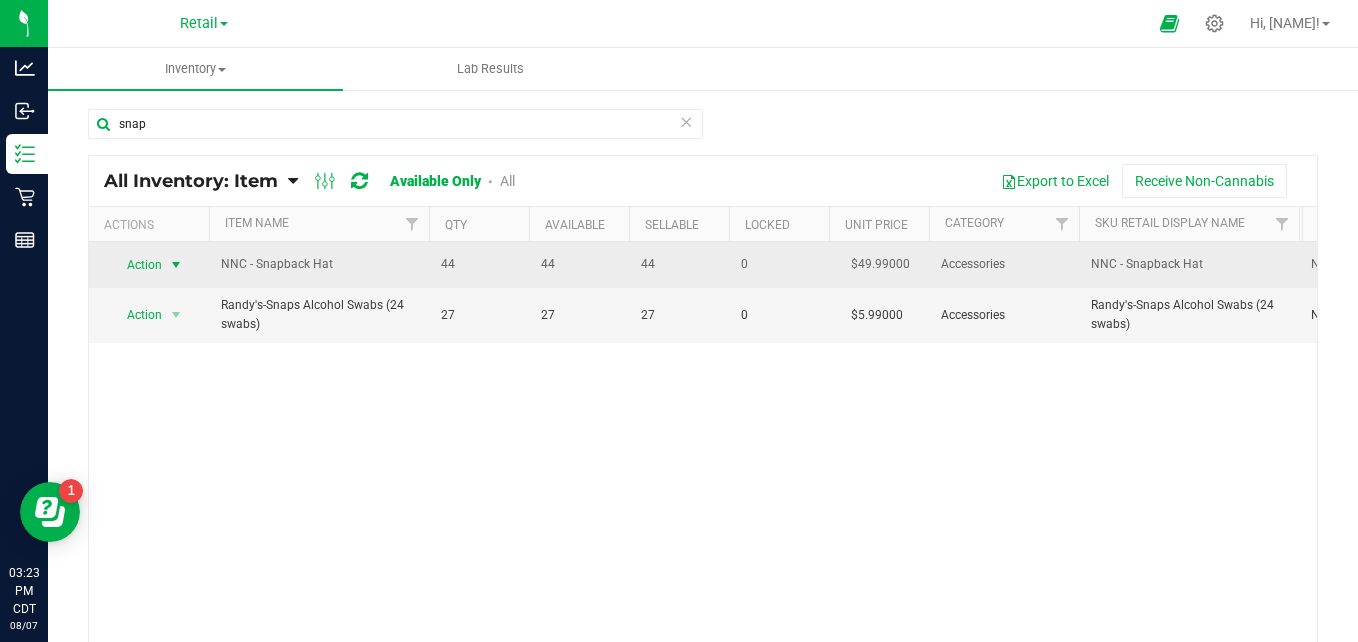 click on "Action Action Global inventory Locate inventory Print product labels" at bounding box center (149, 265) 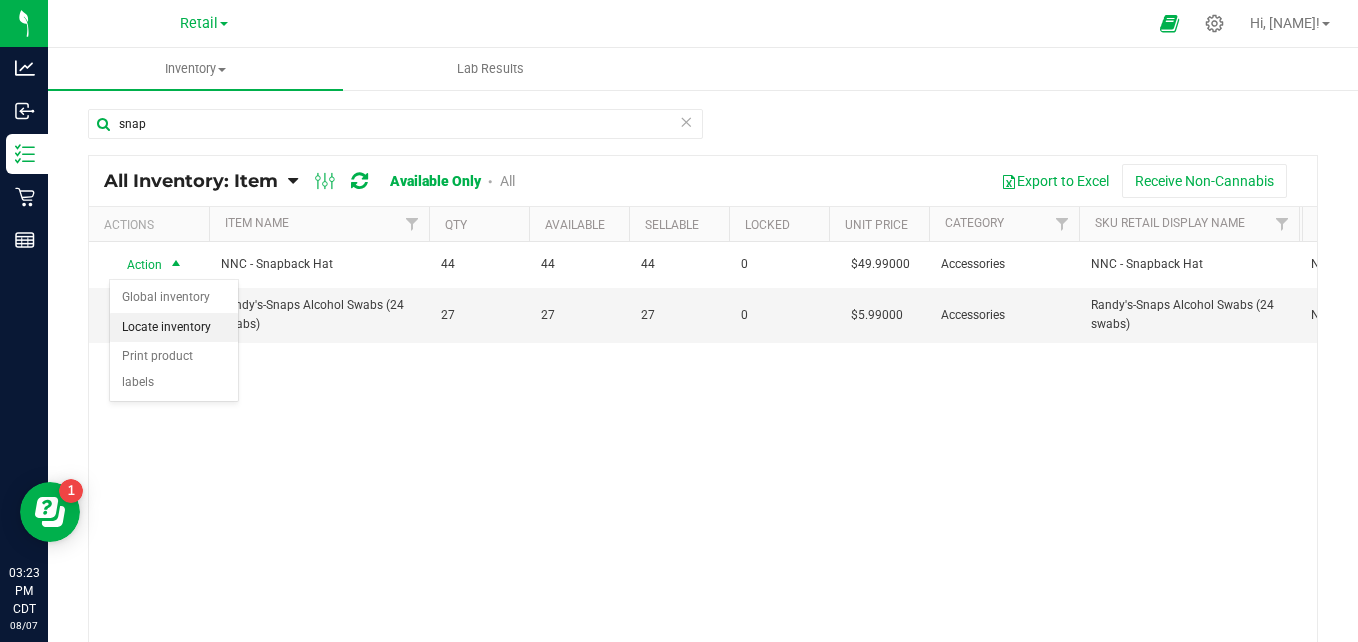 click on "Locate inventory" at bounding box center (174, 328) 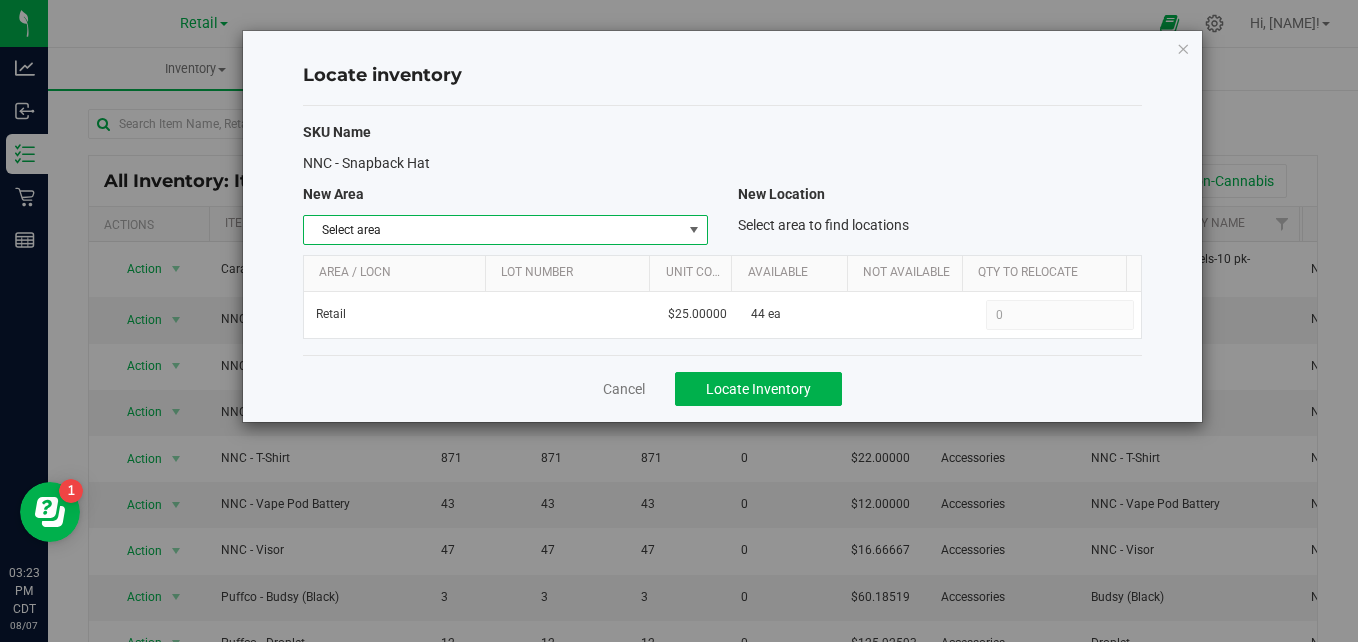 click on "Select area" at bounding box center [493, 230] 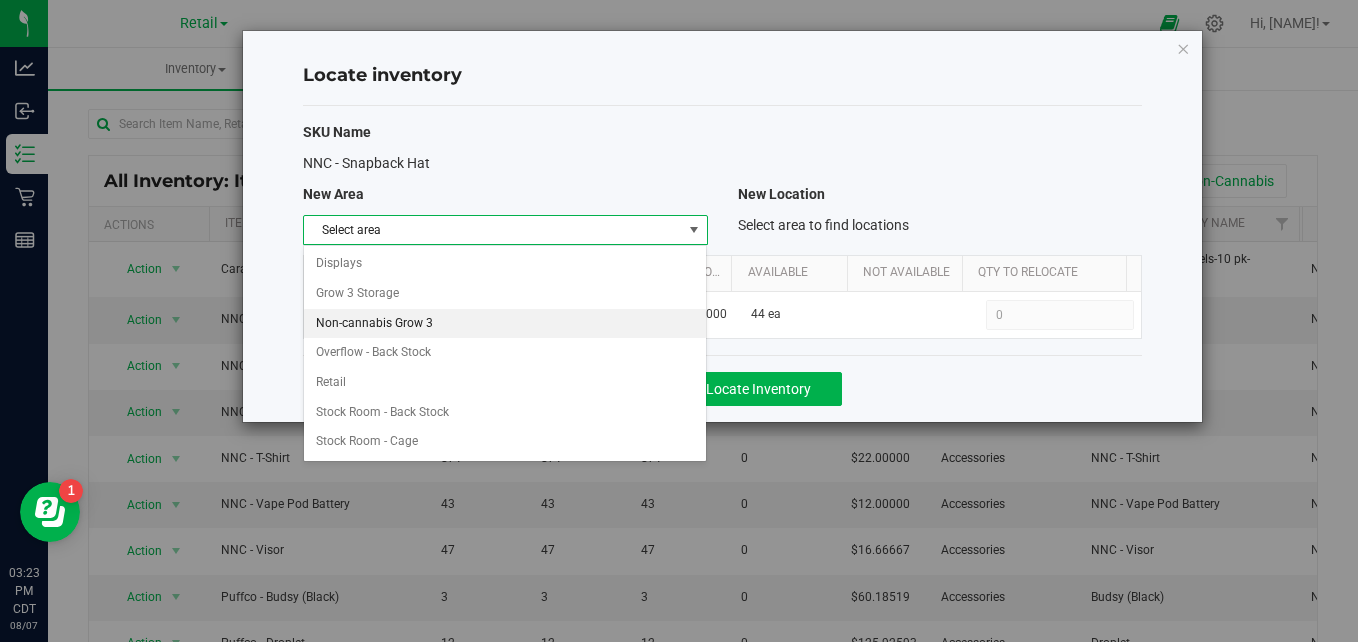 click on "Non-cannabis Grow 3" at bounding box center [505, 324] 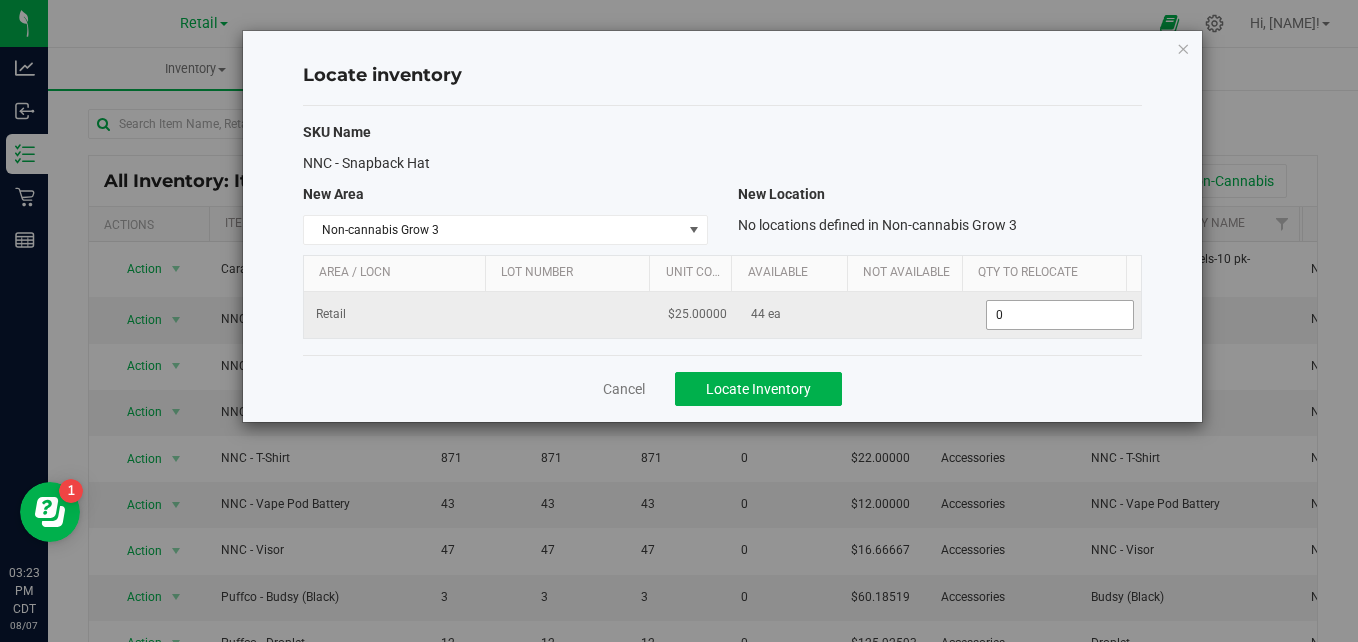 click on "0 0" at bounding box center (1060, 315) 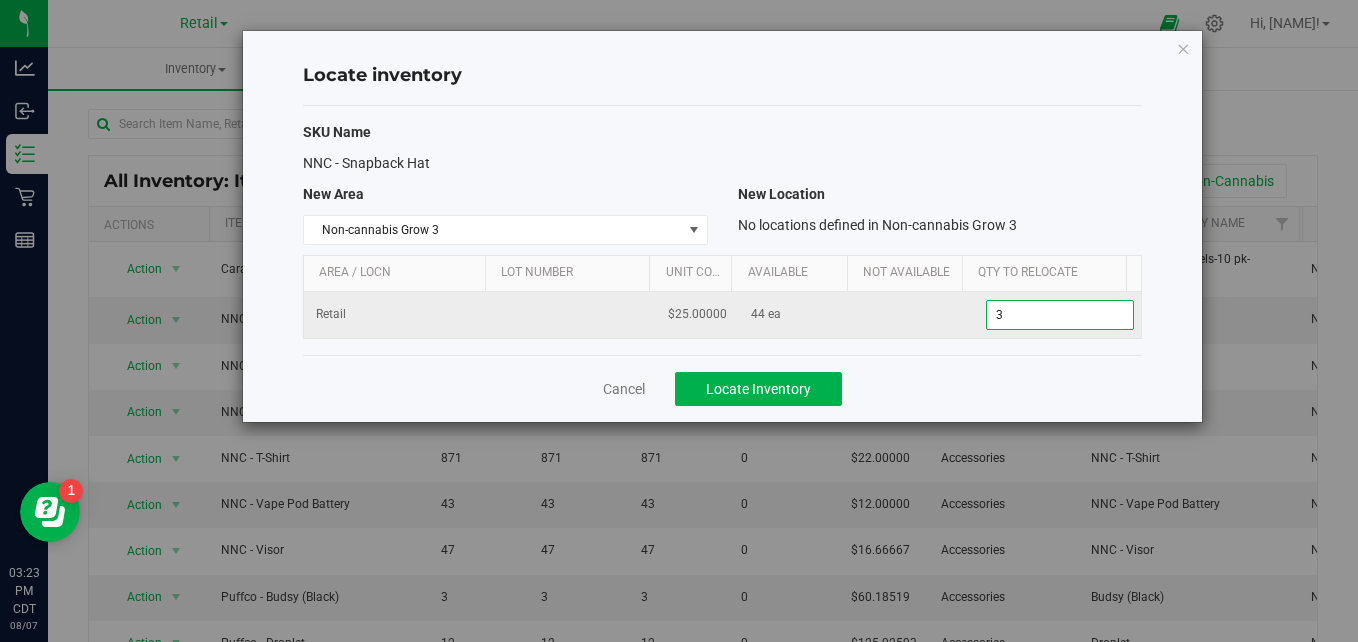 type on "31" 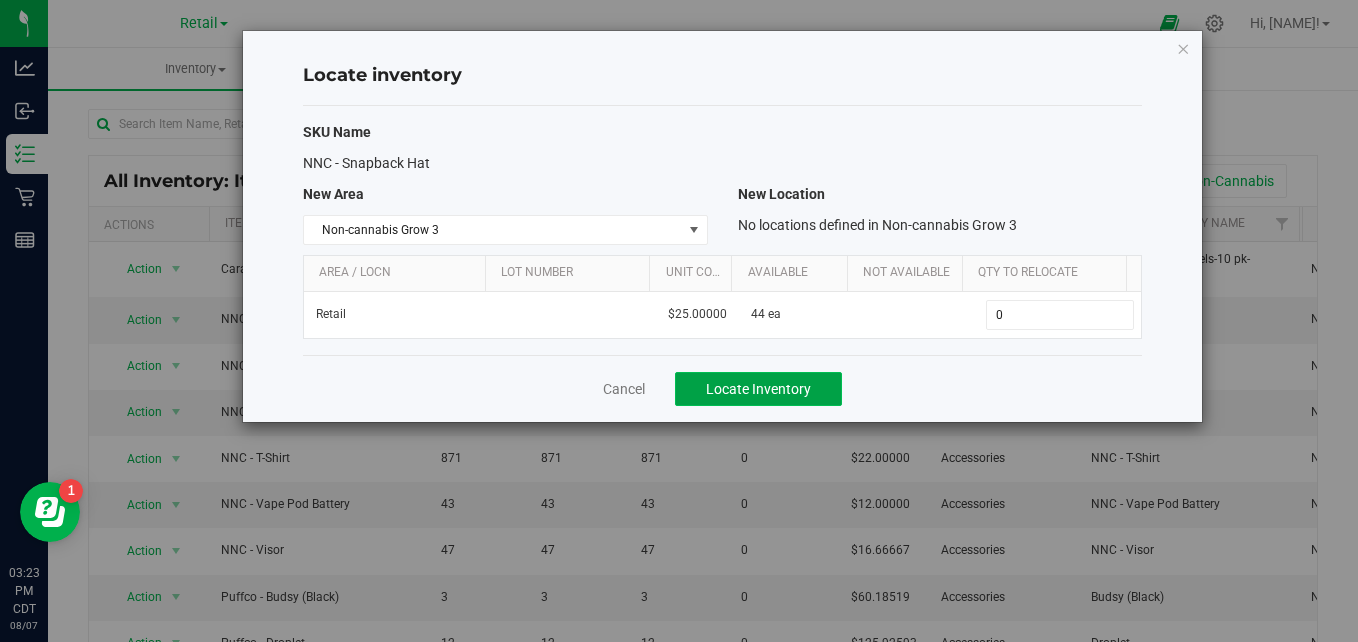type on "31" 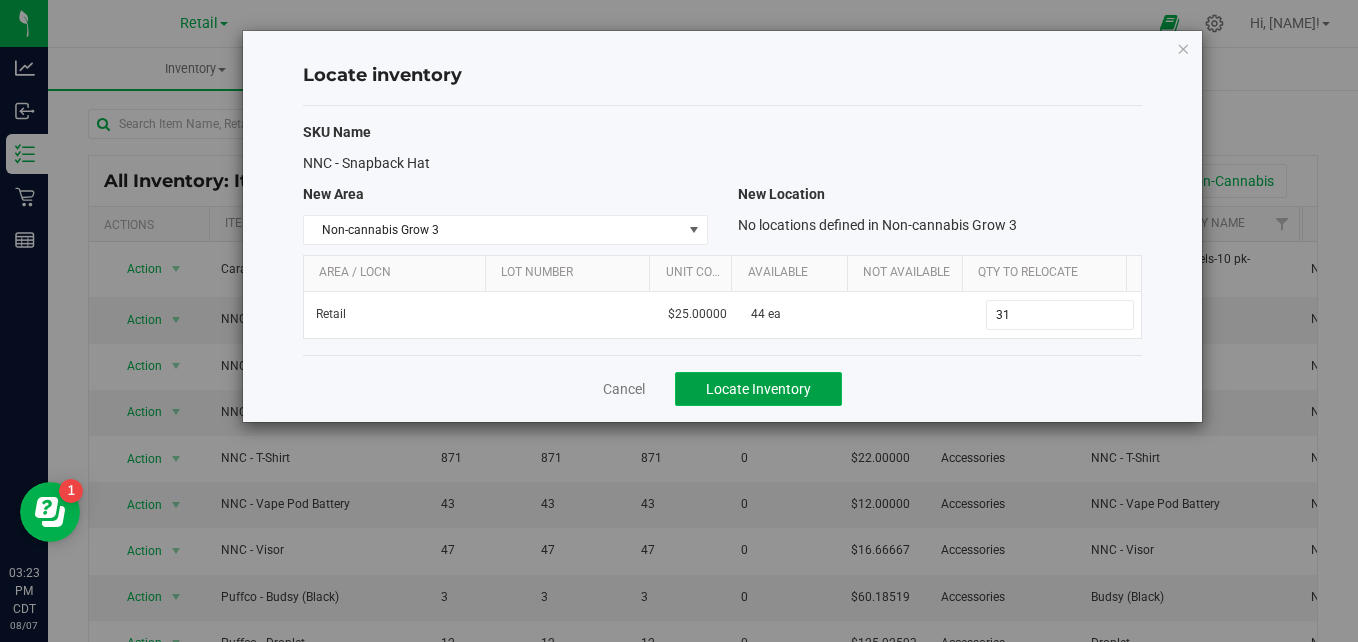 click on "Locate Inventory" 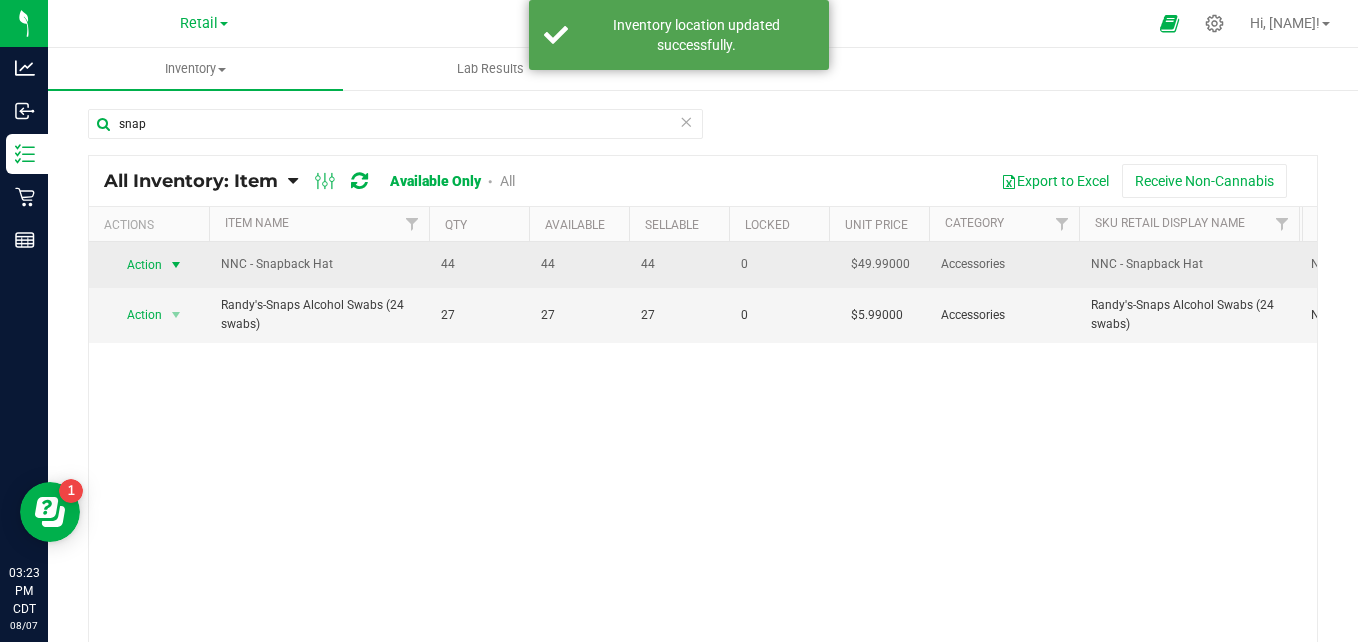 click at bounding box center (176, 265) 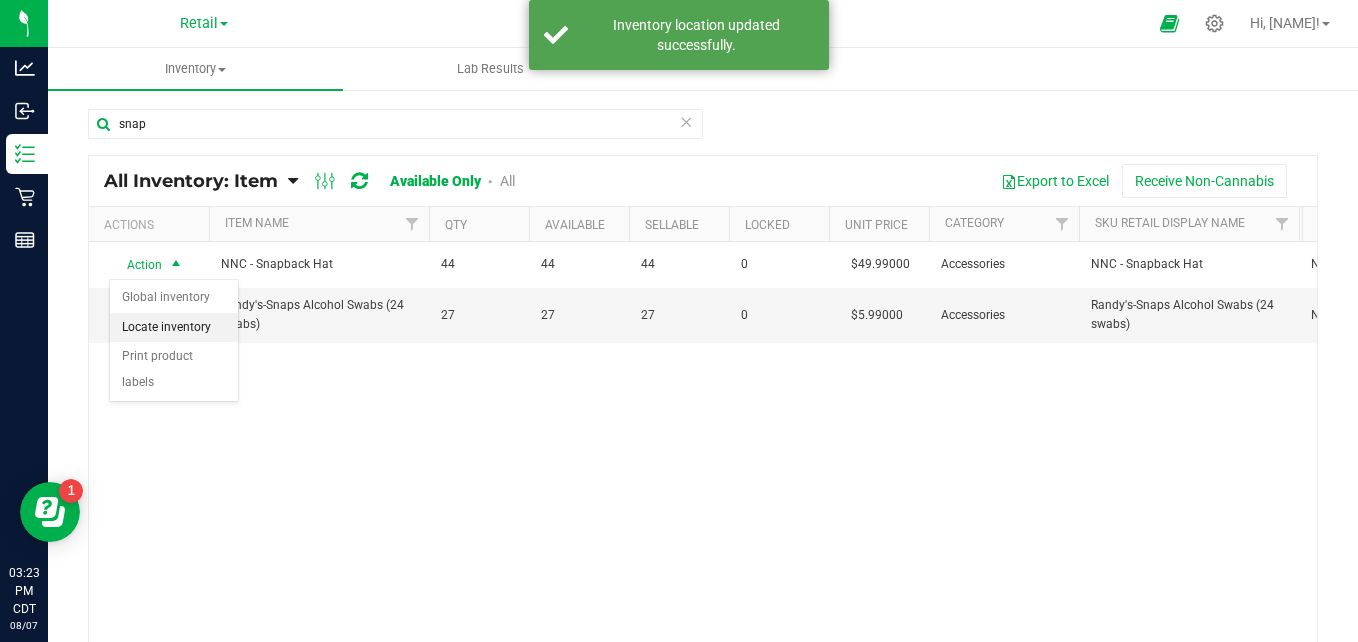 click on "Locate inventory" at bounding box center [174, 328] 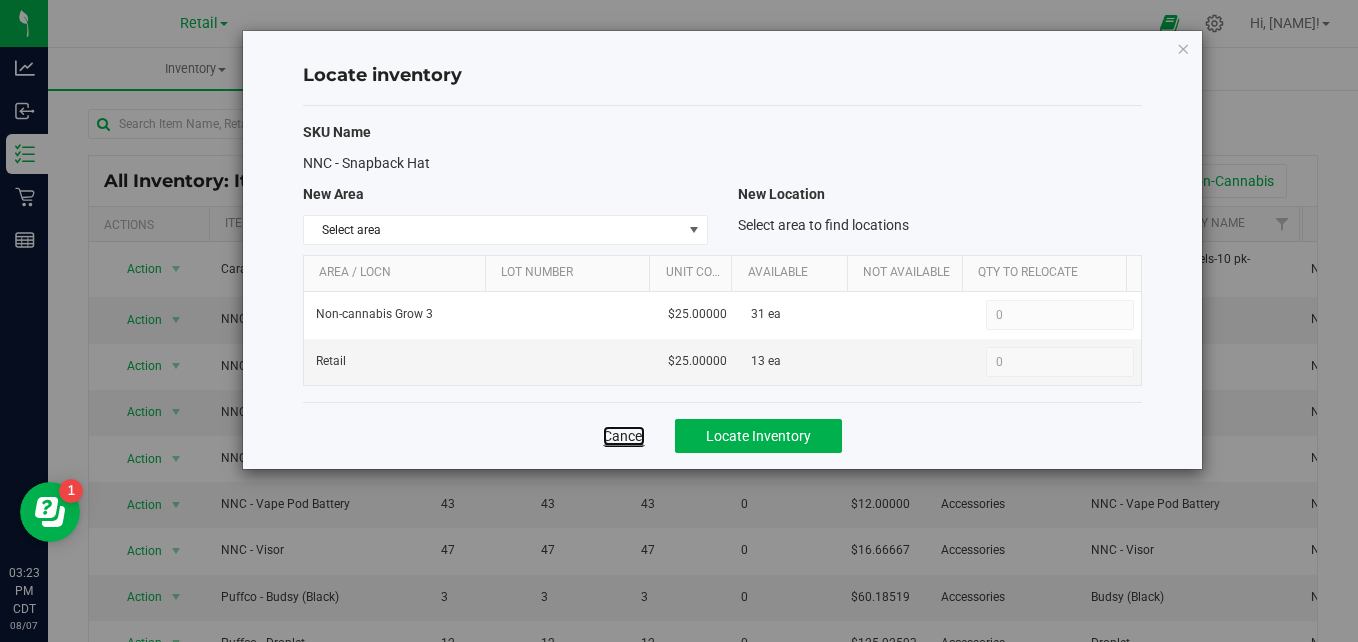 click on "Cancel" at bounding box center [624, 436] 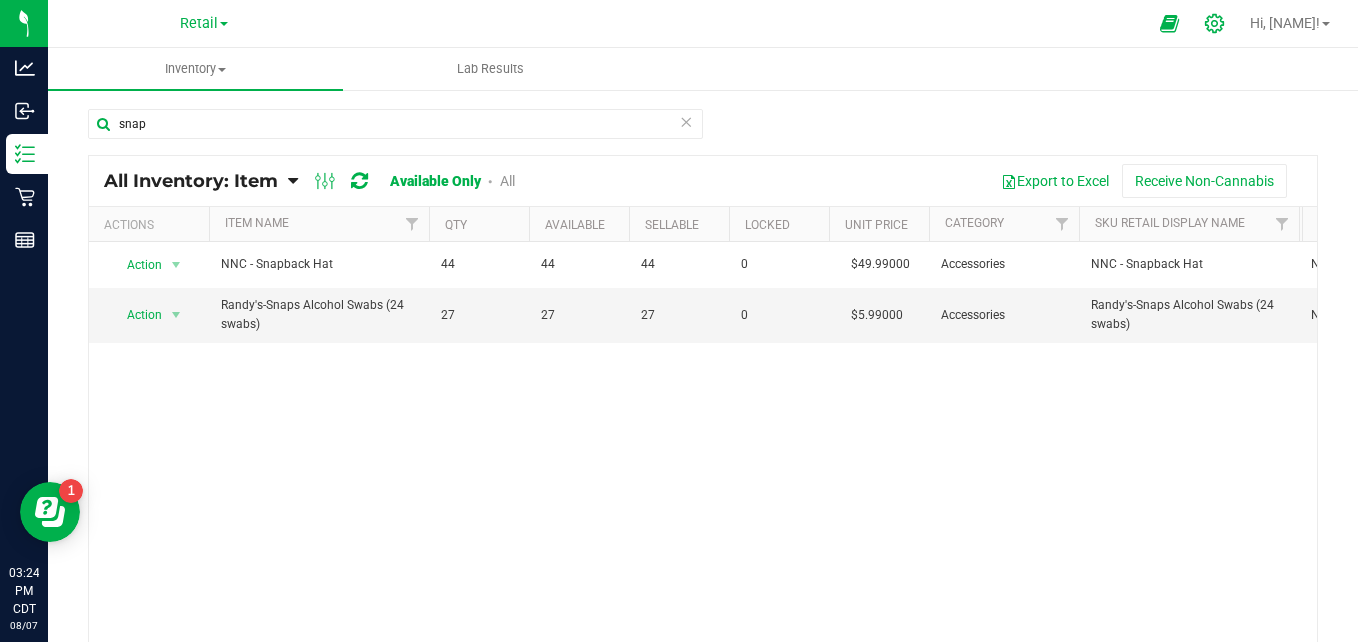 click 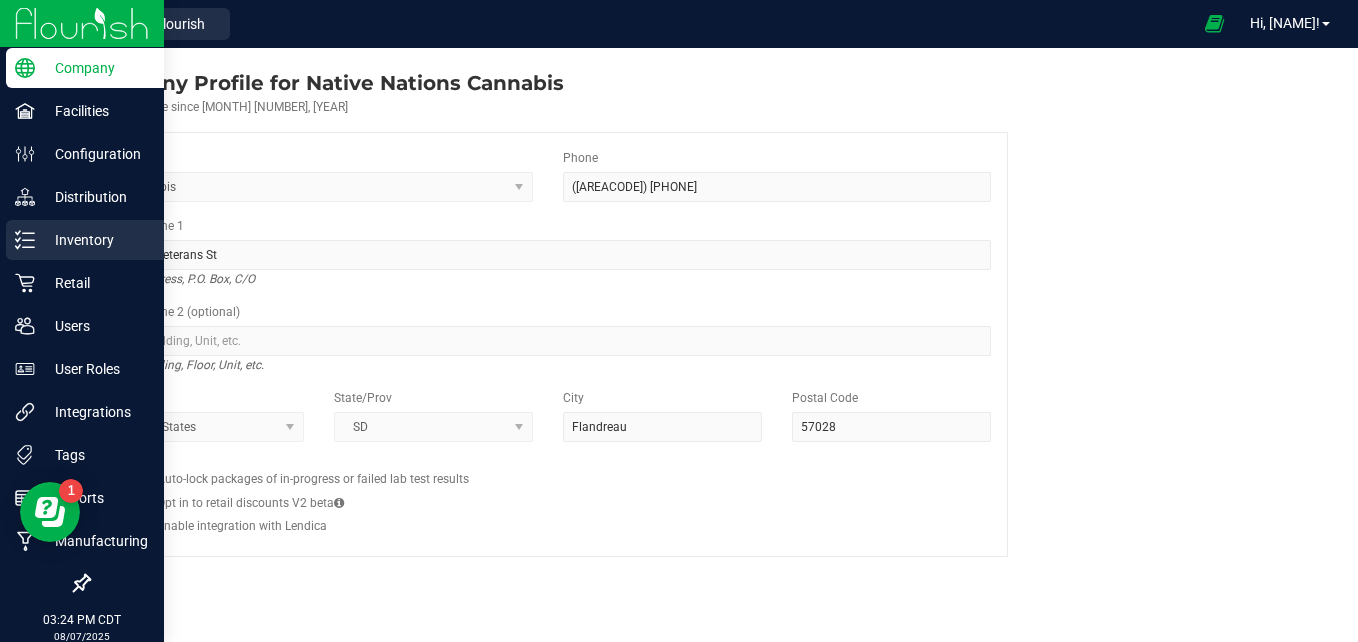 click 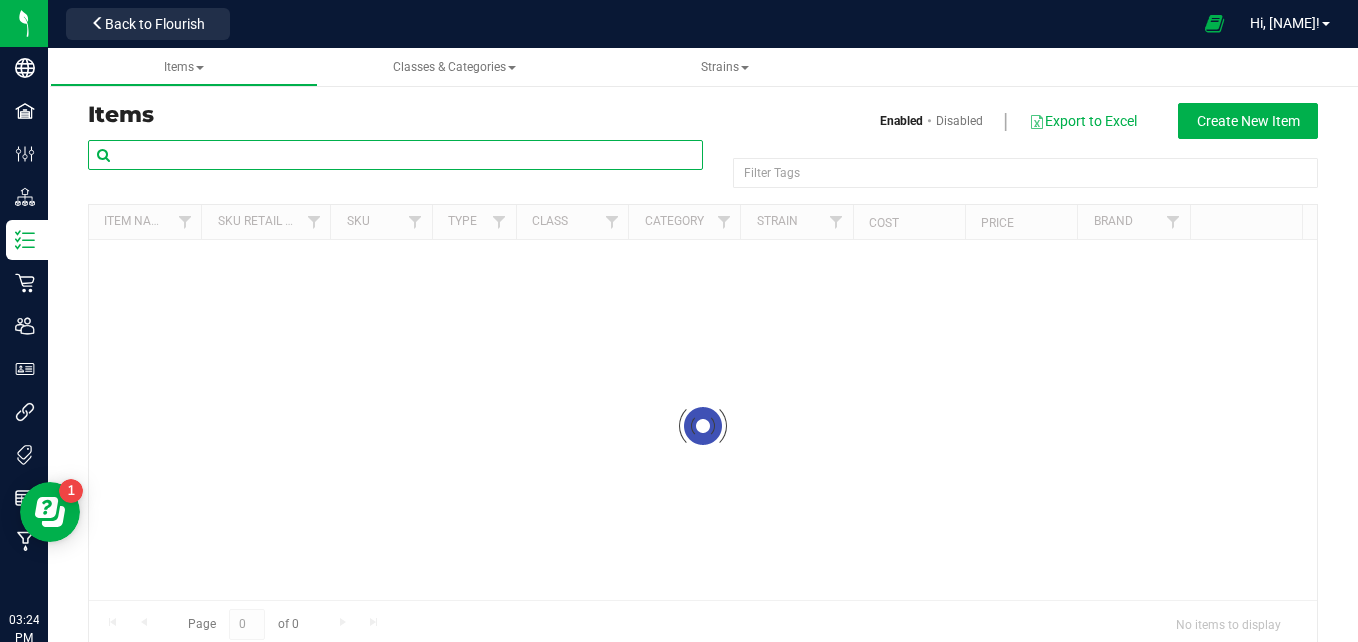 click at bounding box center (395, 155) 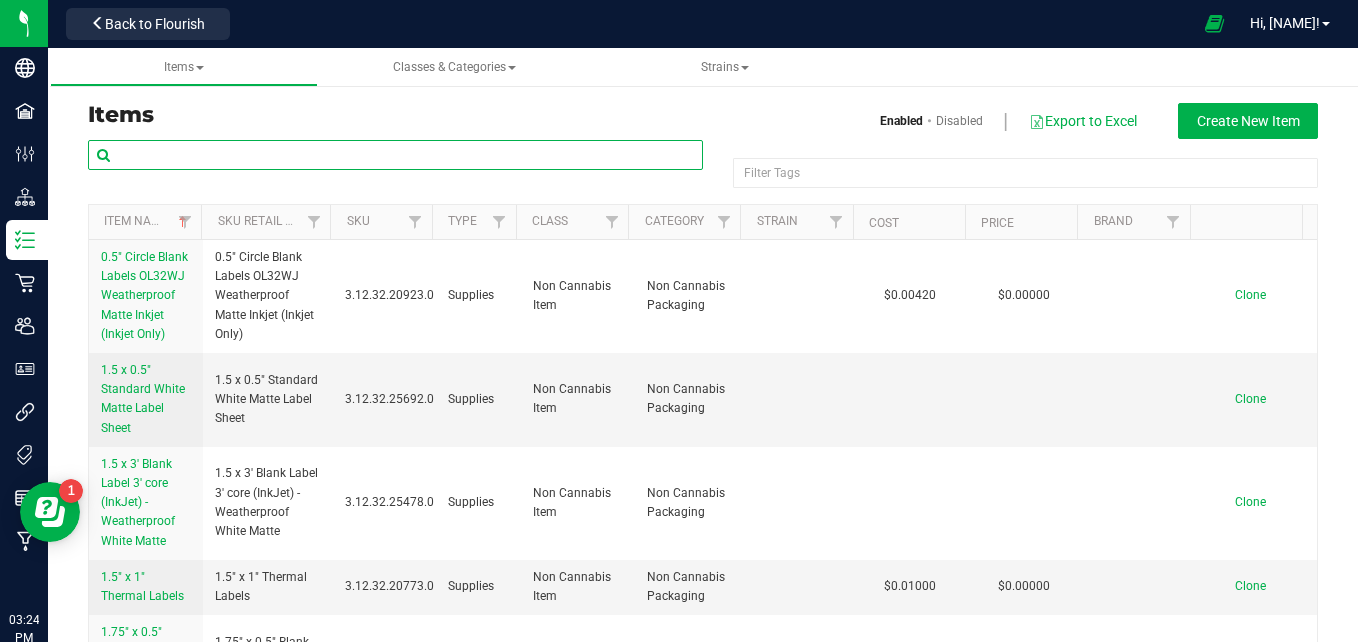 click at bounding box center (395, 155) 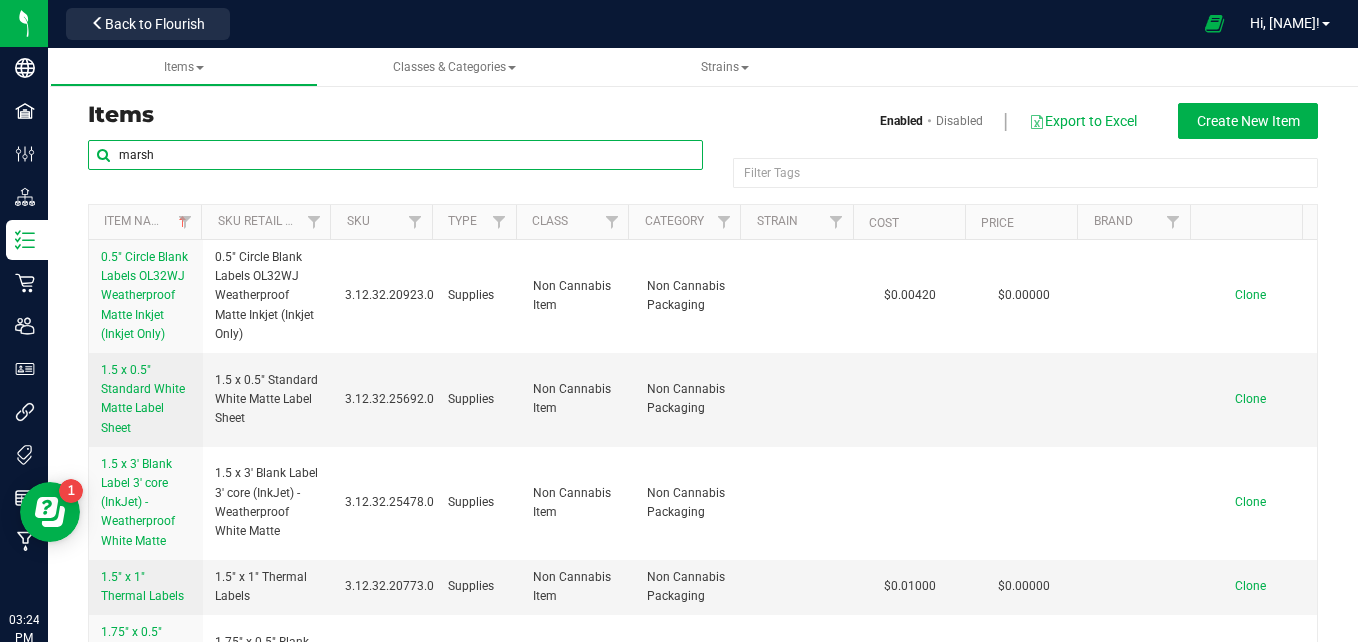type on "marsh" 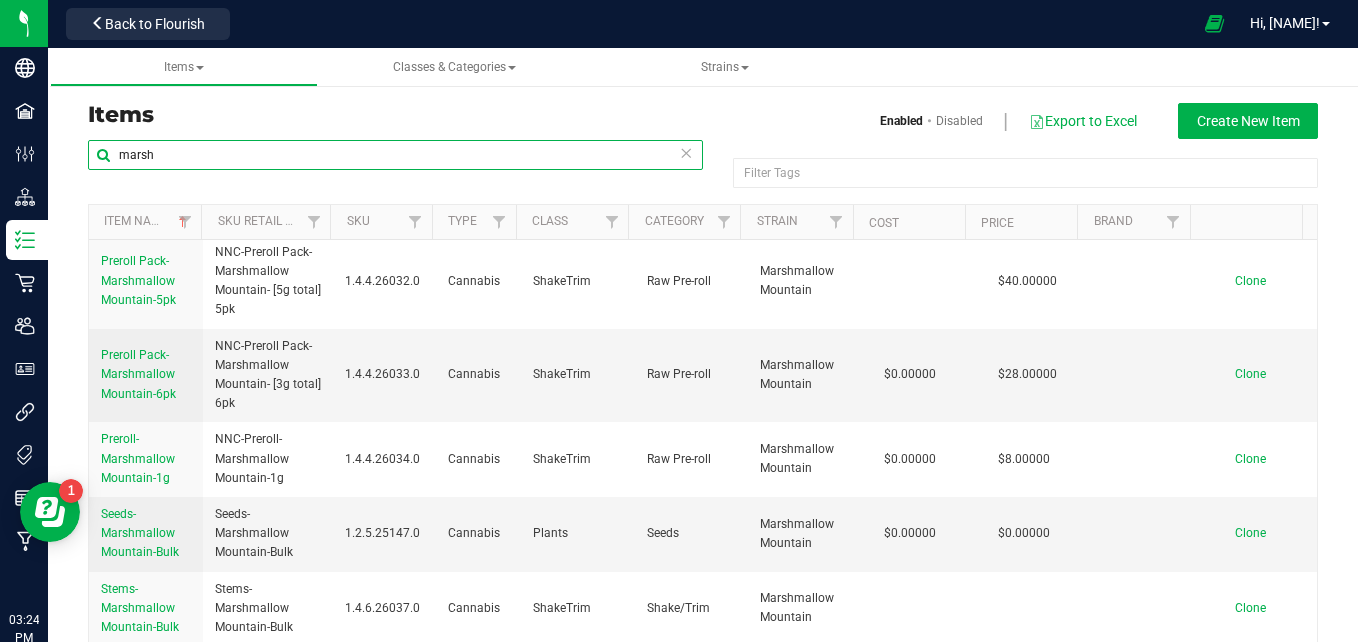 scroll, scrollTop: 1652, scrollLeft: 0, axis: vertical 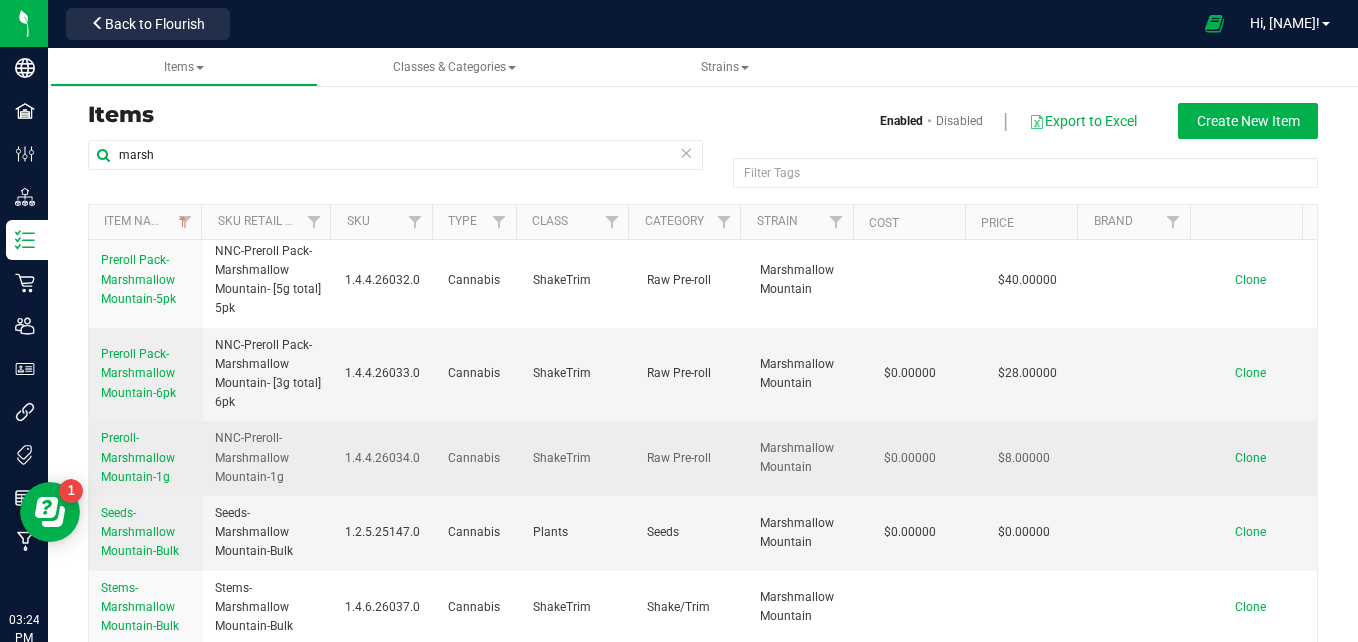 click on "Preroll-Marshmallow Mountain-1g" at bounding box center [138, 457] 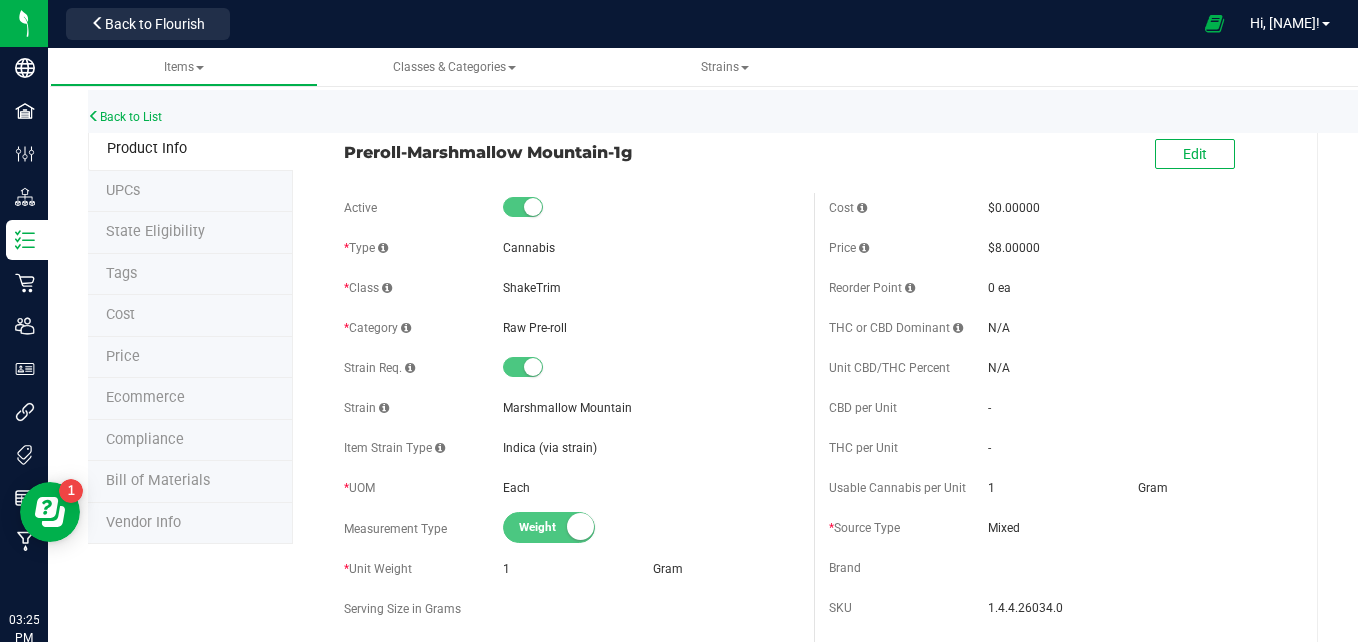 click on "Tags" at bounding box center (190, 275) 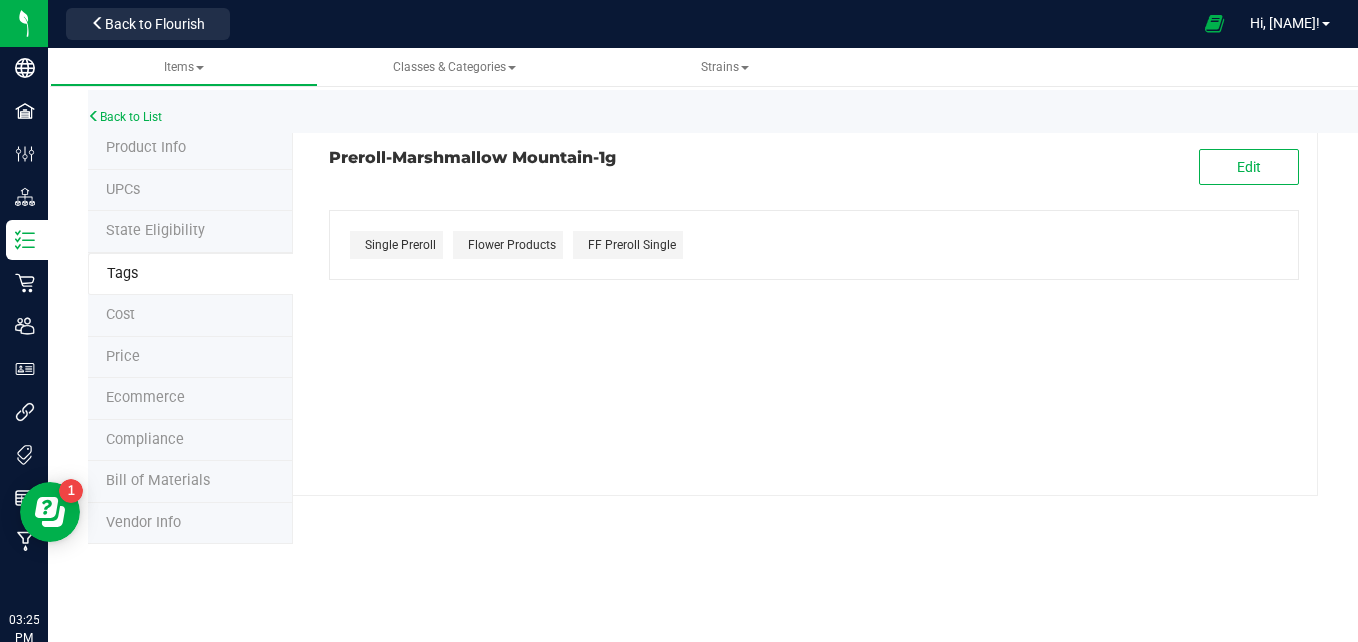 click on "Product Info" at bounding box center (146, 147) 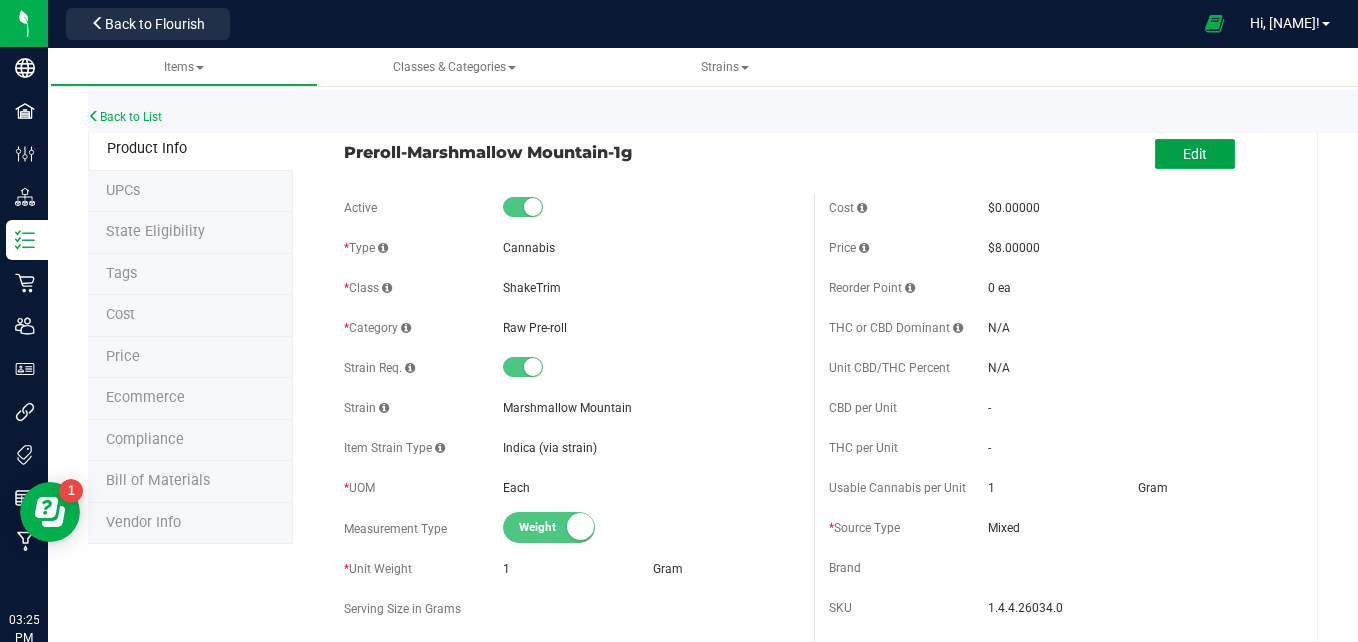click on "Edit" at bounding box center [1195, 154] 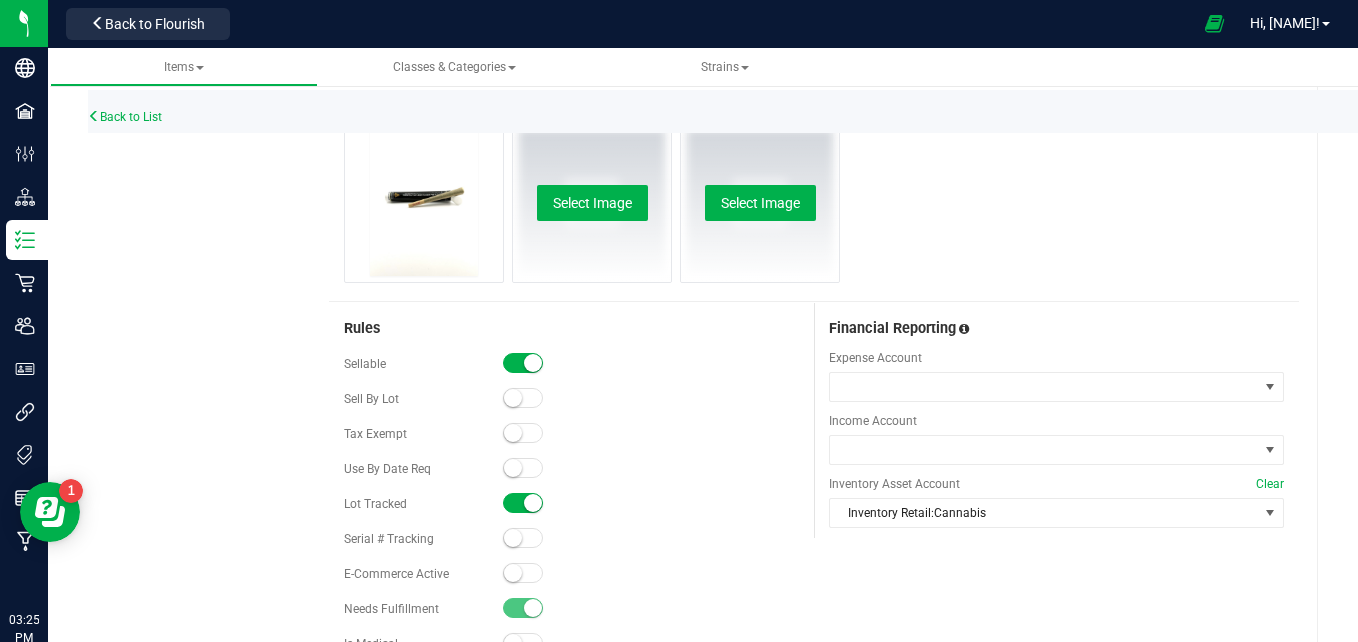 scroll, scrollTop: 0, scrollLeft: 0, axis: both 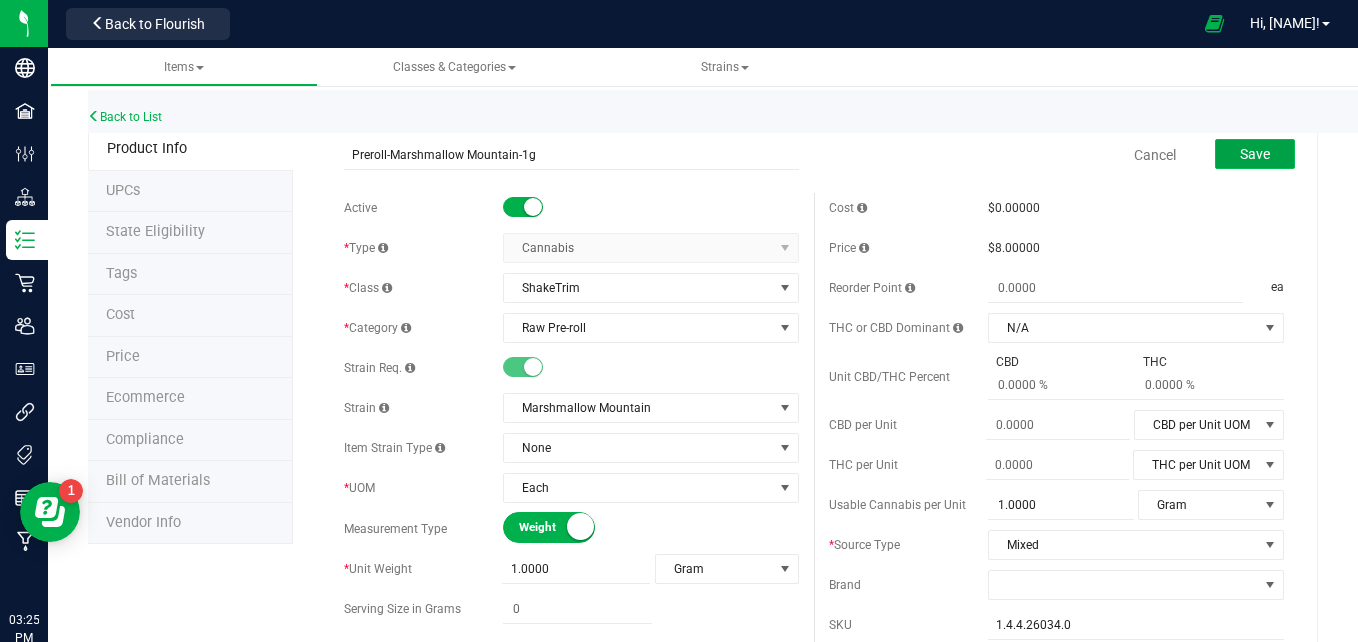click on "Save" at bounding box center (1255, 154) 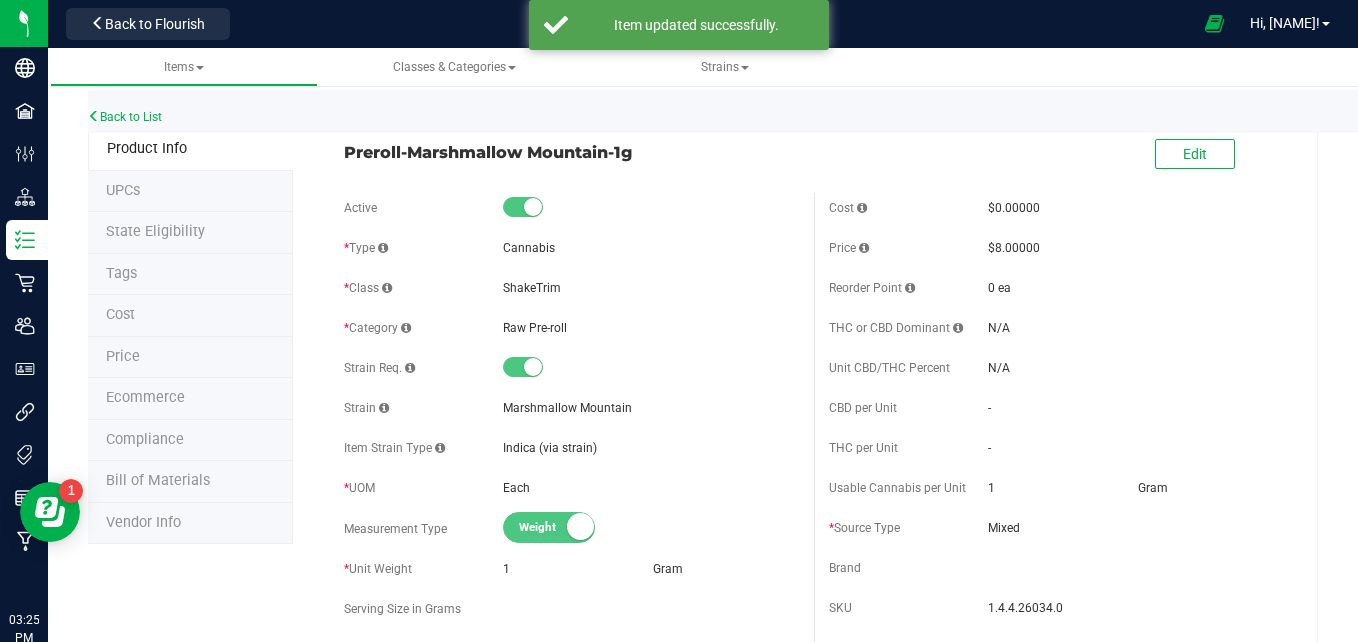click on "Price" at bounding box center (190, 358) 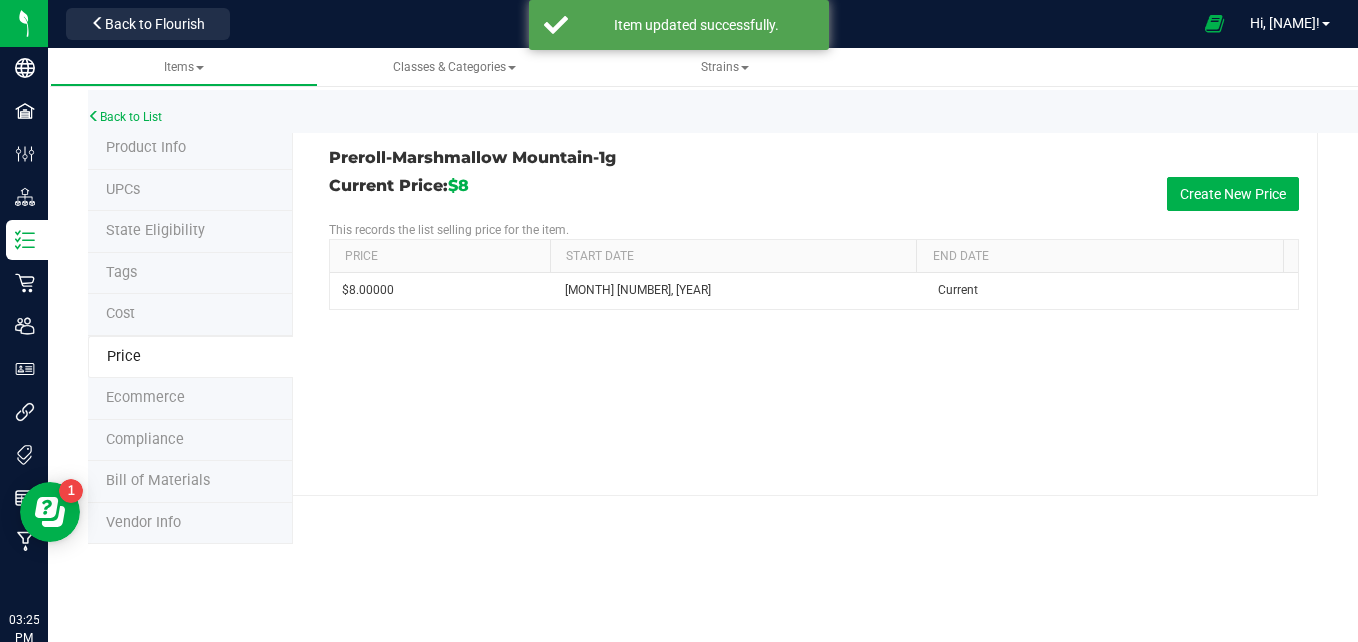 click on "Ecommerce" at bounding box center (190, 399) 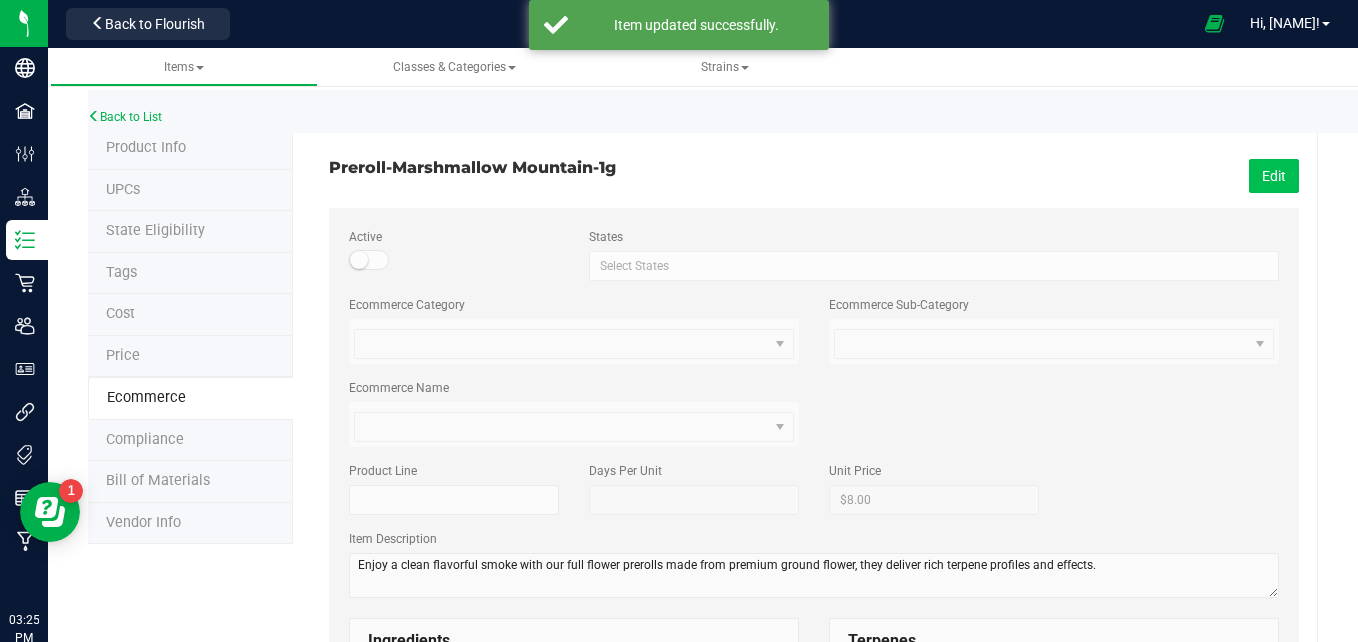 click on "Edit" at bounding box center [1274, 176] 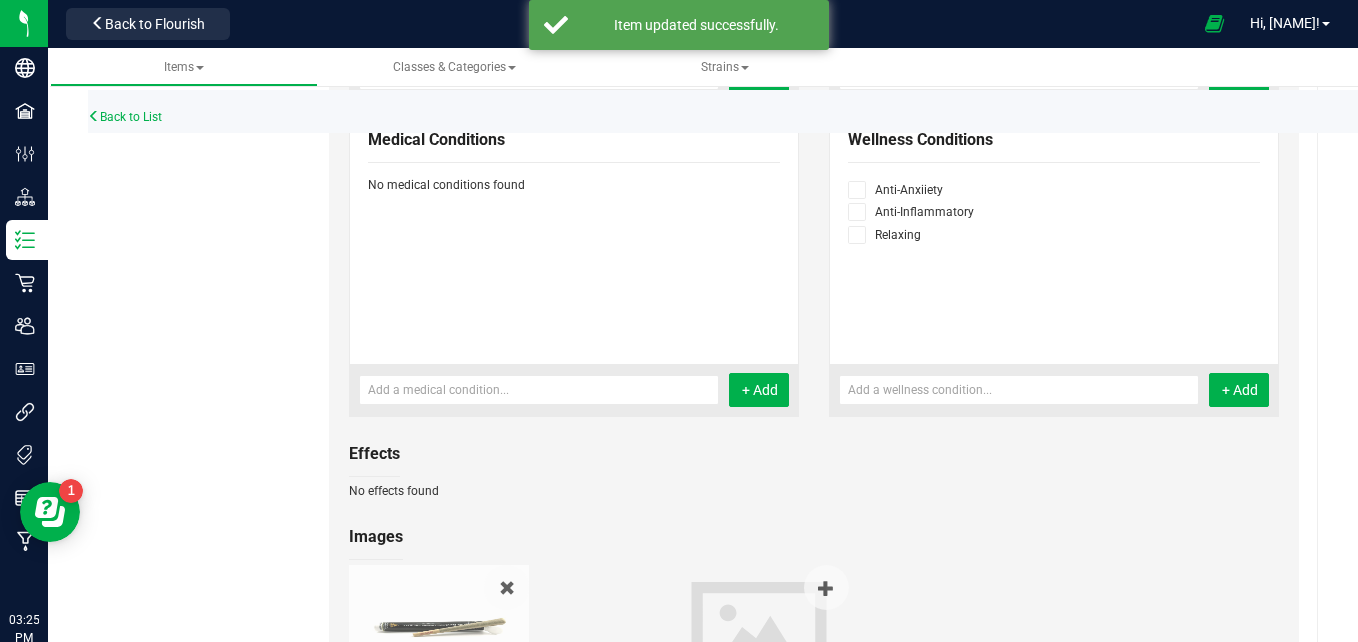 scroll, scrollTop: 1024, scrollLeft: 0, axis: vertical 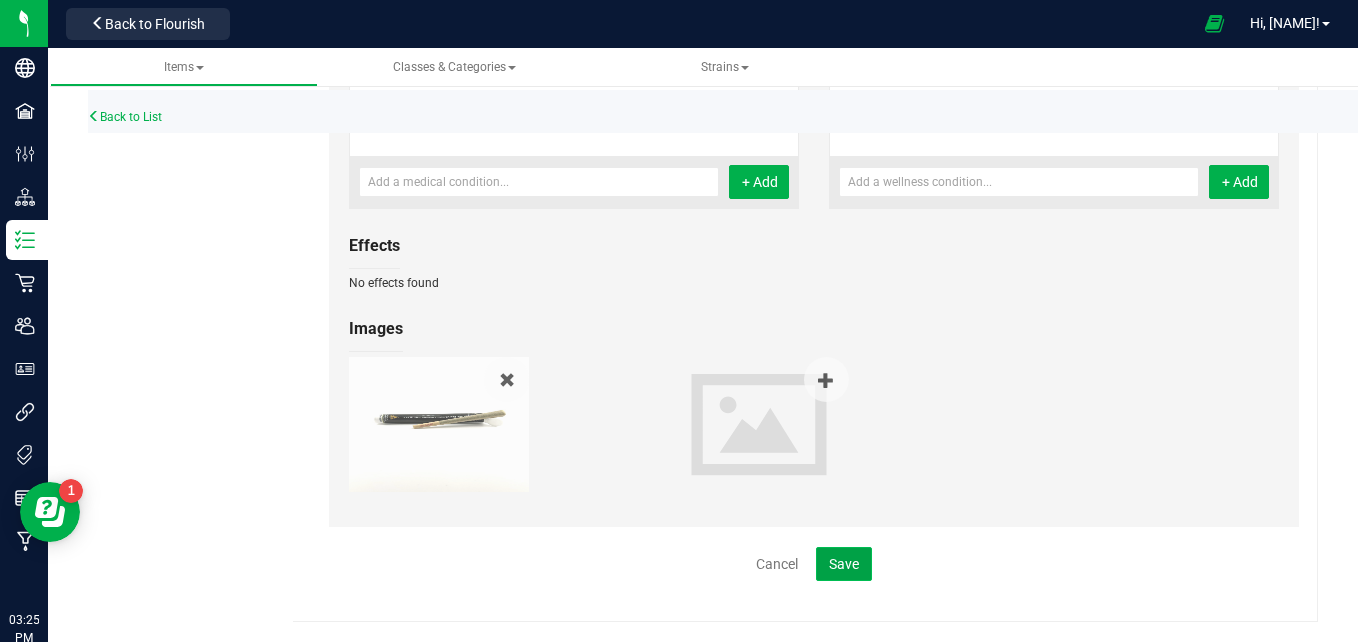 click on "Save" 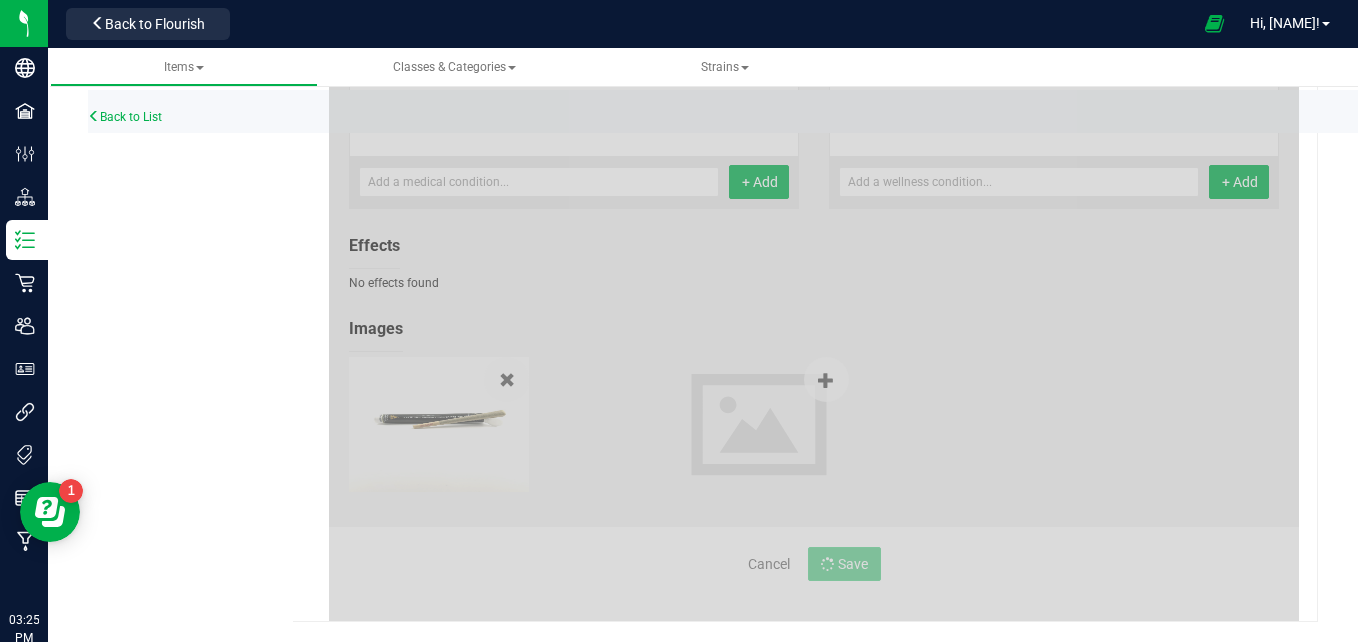 scroll, scrollTop: 970, scrollLeft: 0, axis: vertical 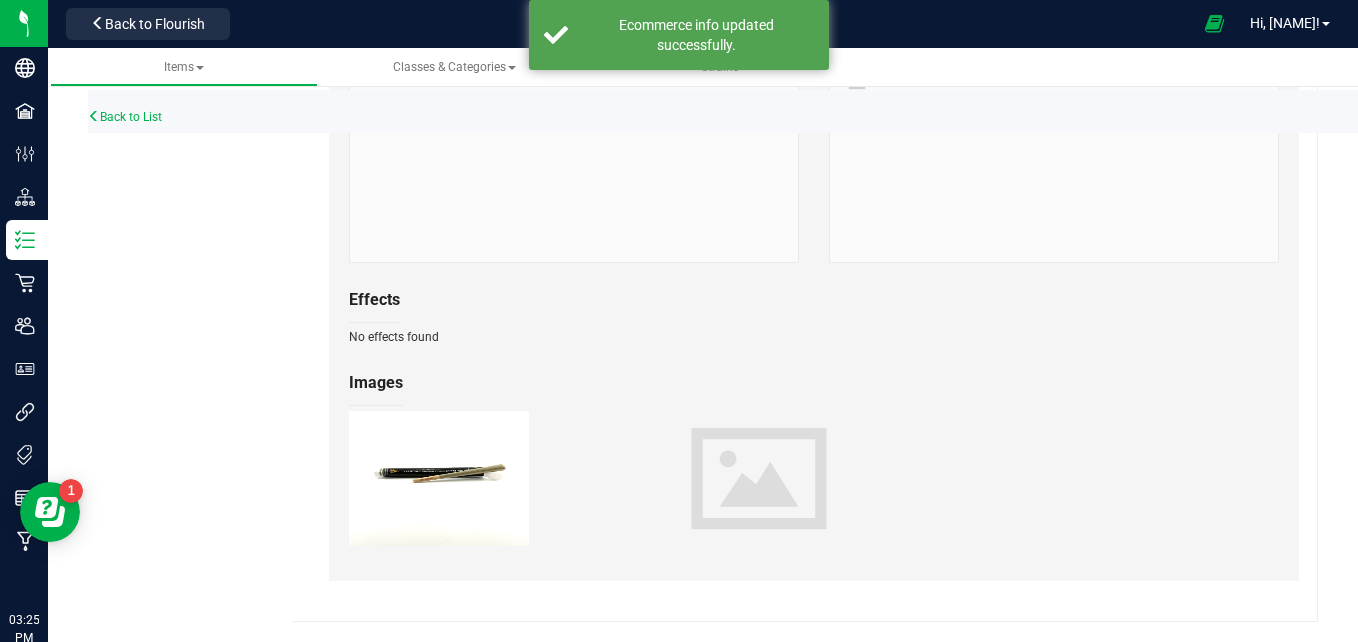 click on "Back to List" at bounding box center [767, 111] 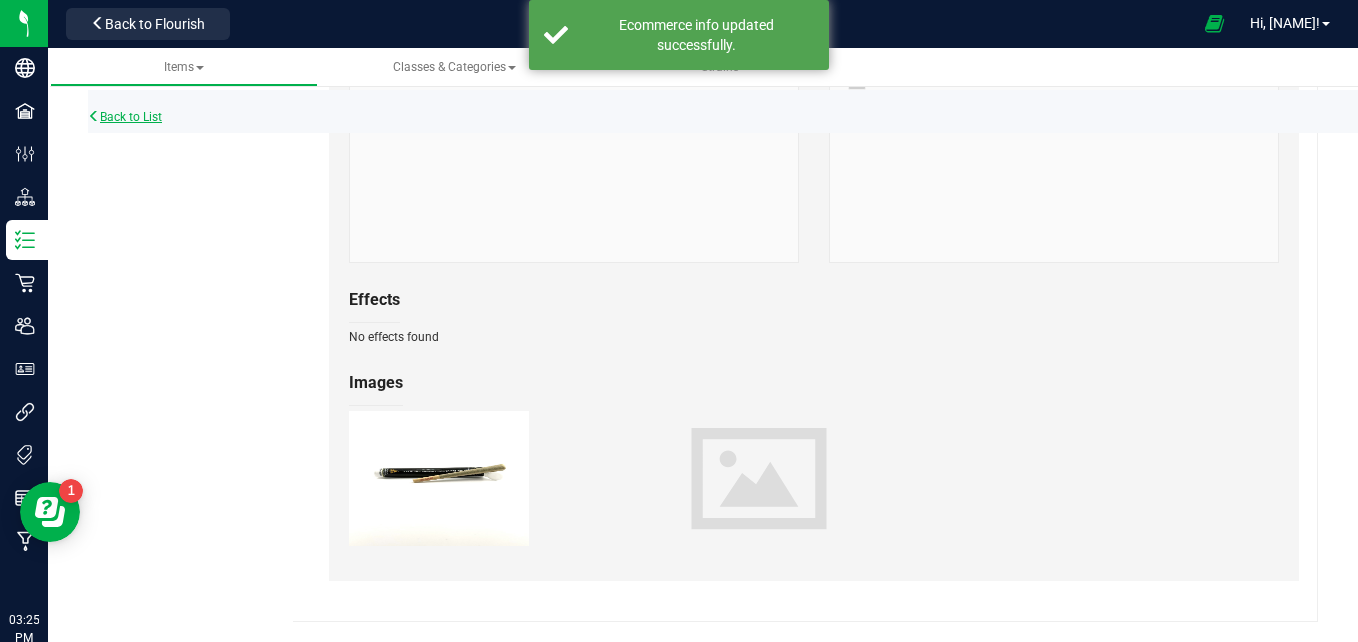 click on "Back to List" at bounding box center [125, 117] 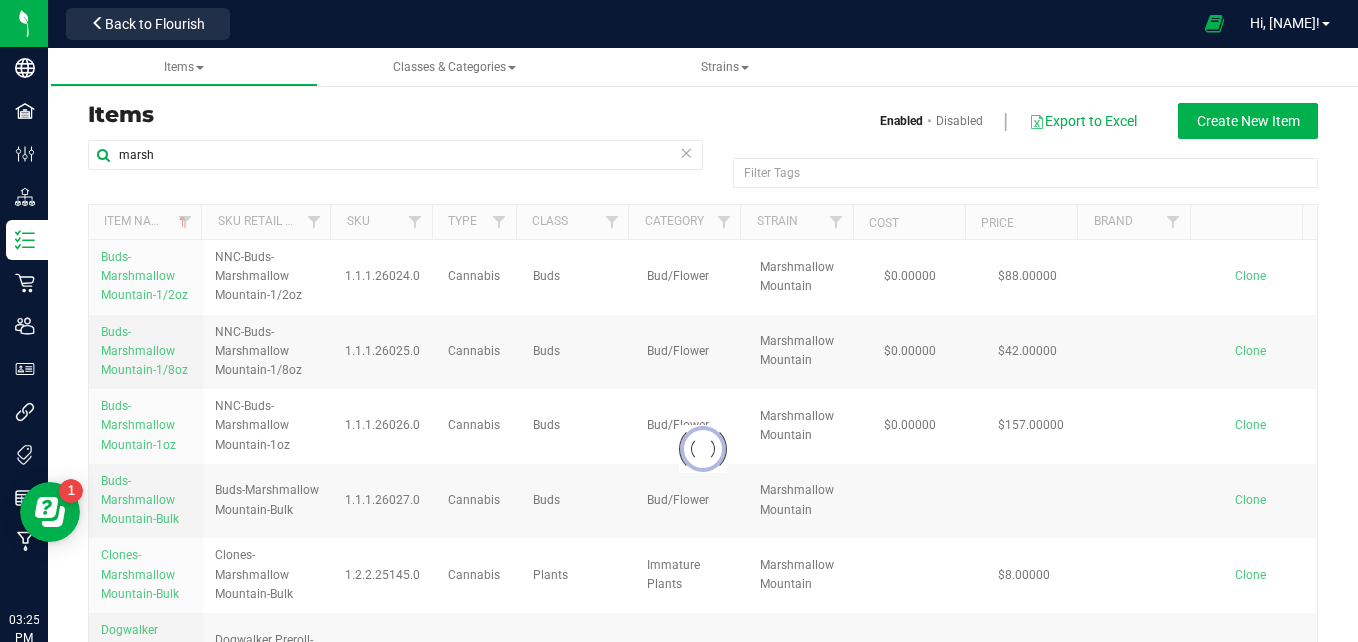 scroll, scrollTop: 71, scrollLeft: 0, axis: vertical 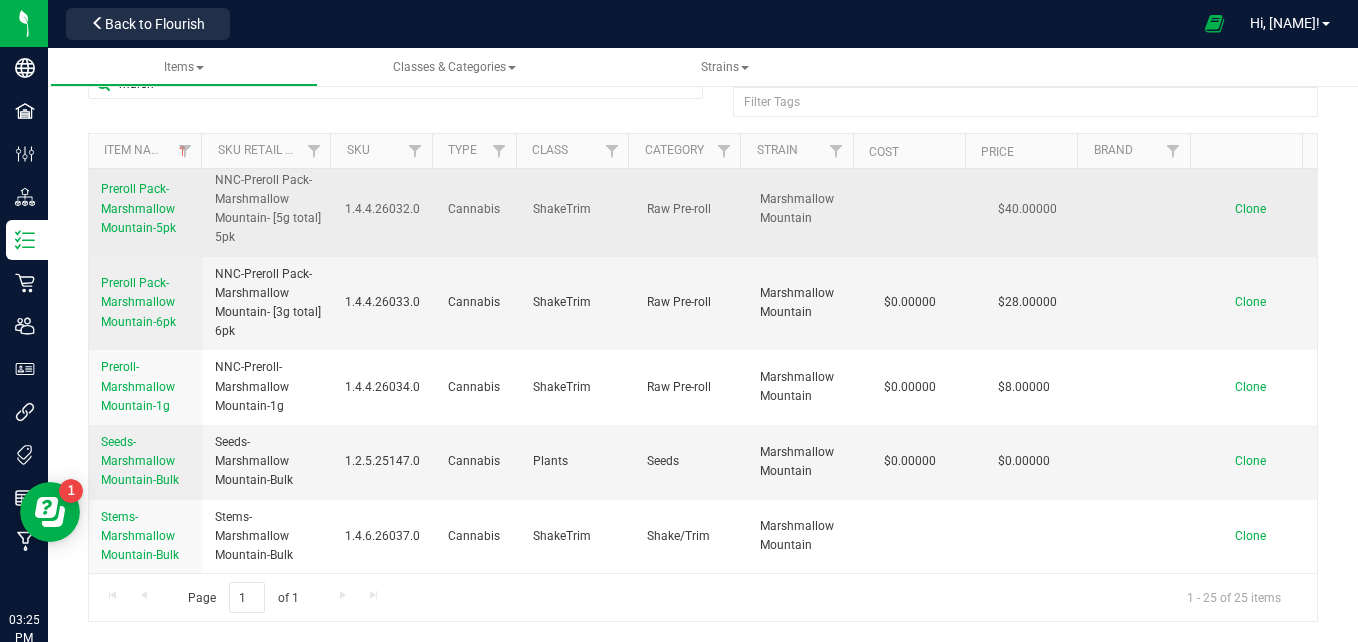 click on "Preroll Pack-Marshmallow Mountain-5pk" at bounding box center [138, 208] 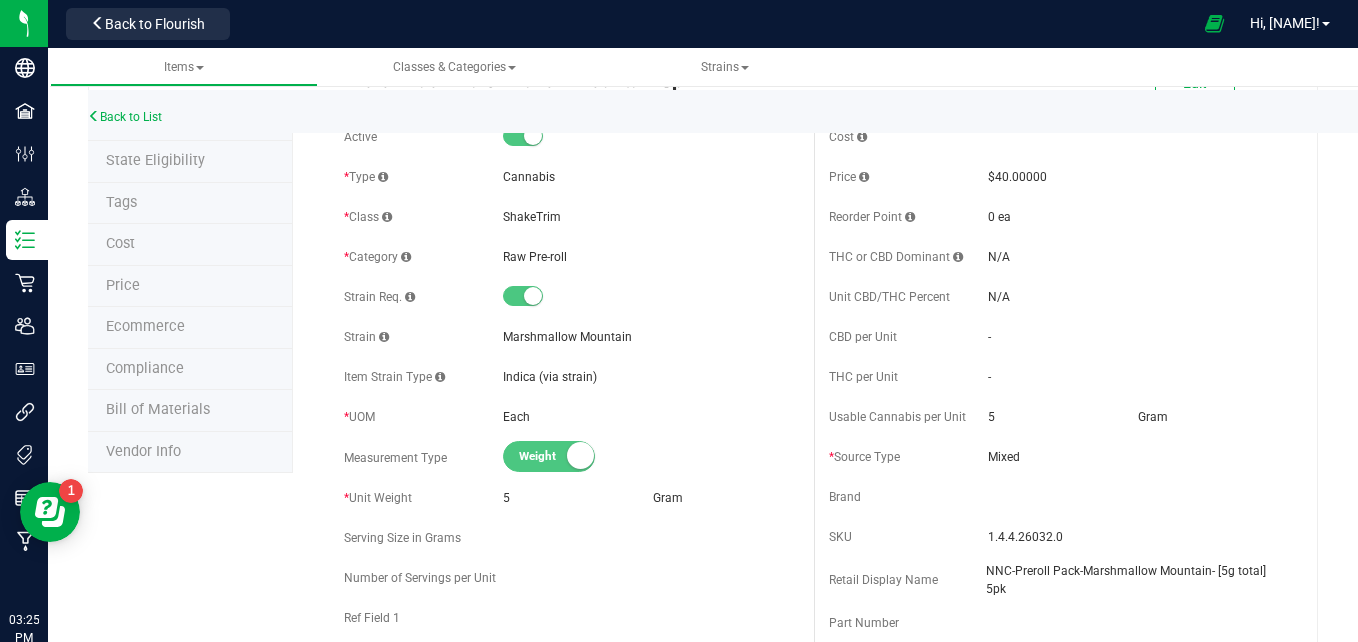 click on "Tags" at bounding box center (190, 204) 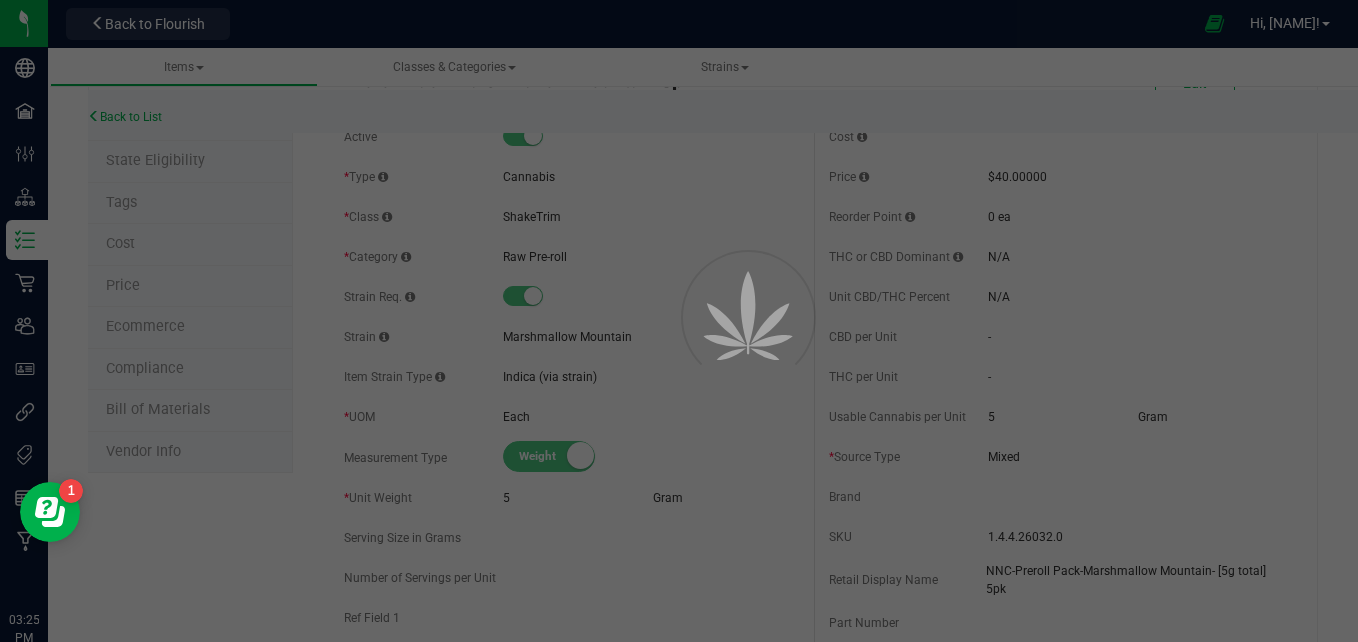 scroll, scrollTop: 0, scrollLeft: 0, axis: both 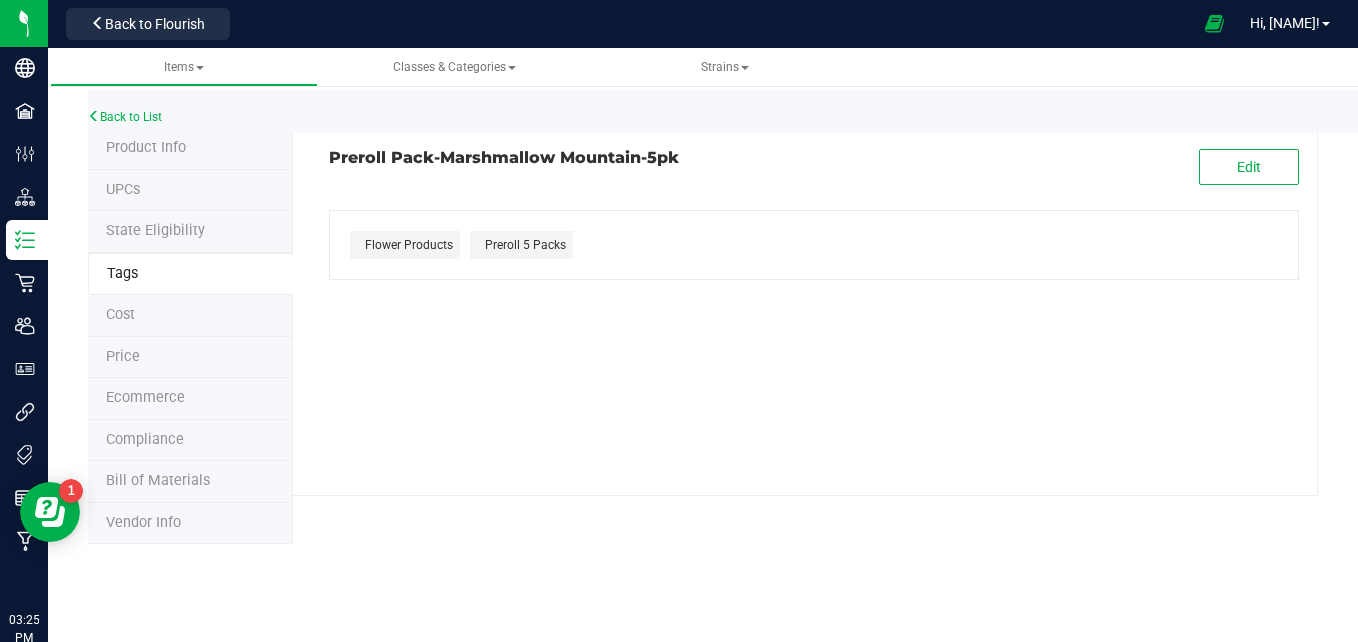 click on "Ecommerce" at bounding box center (190, 399) 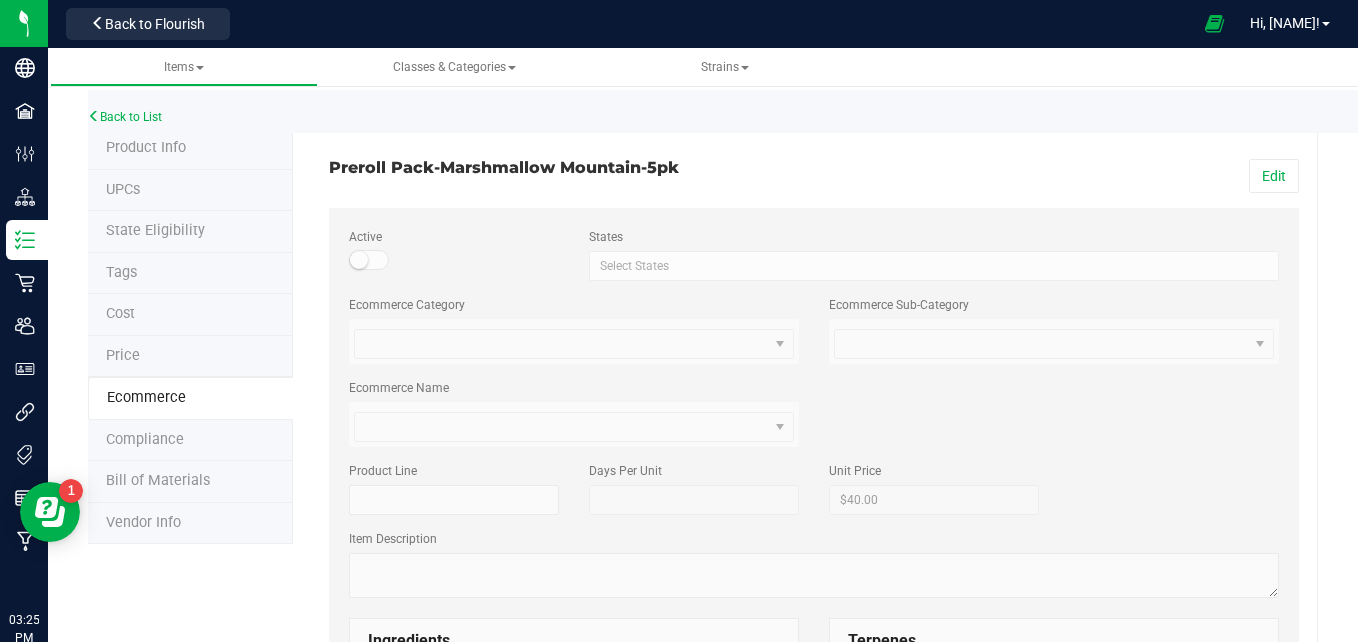 click on "Product Info" at bounding box center (190, 149) 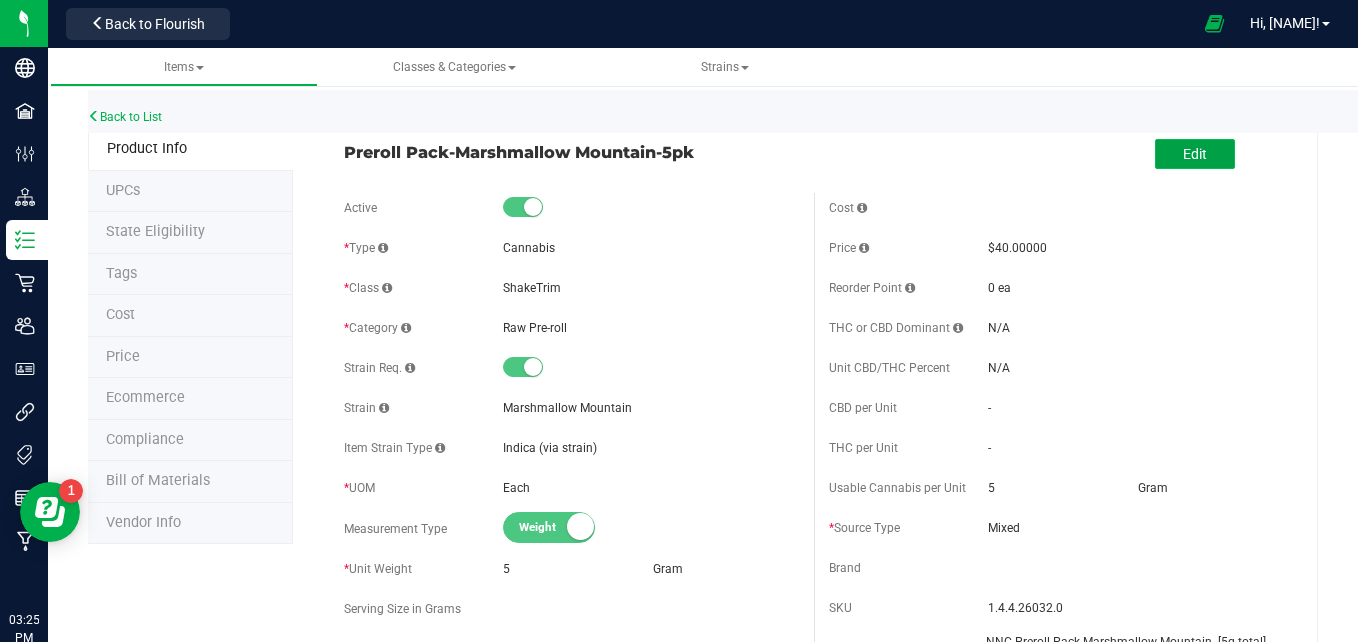 click on "Edit" at bounding box center [1195, 154] 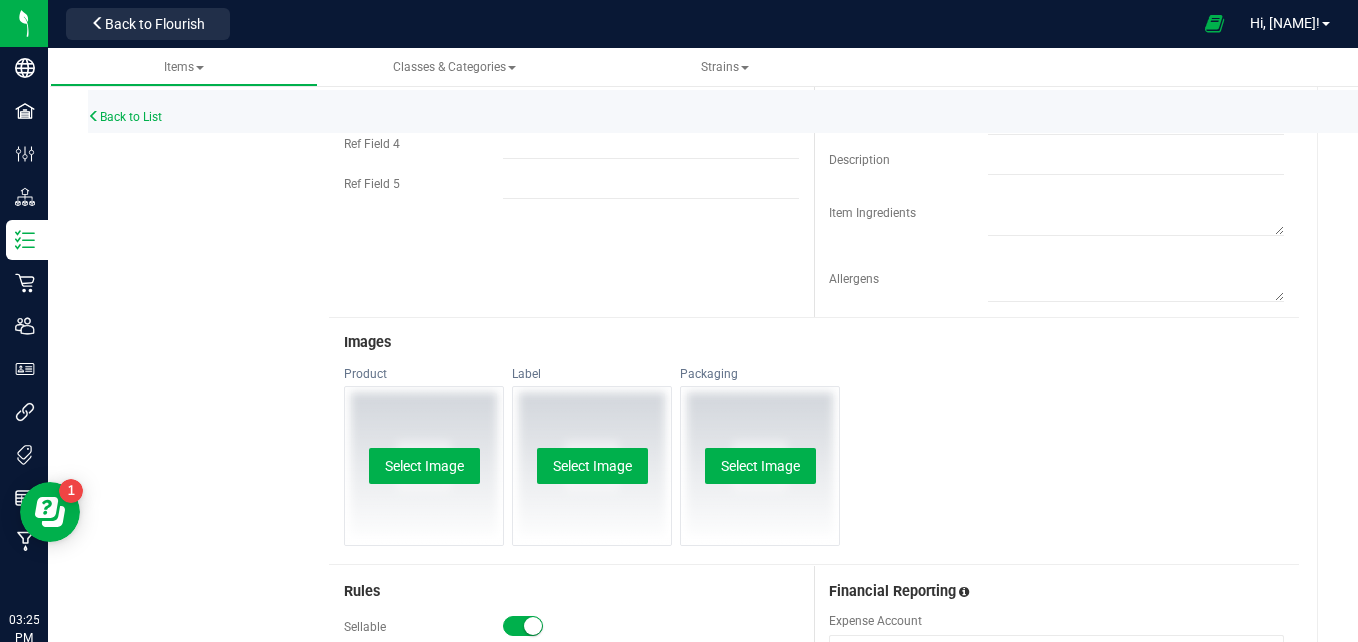 scroll, scrollTop: 606, scrollLeft: 0, axis: vertical 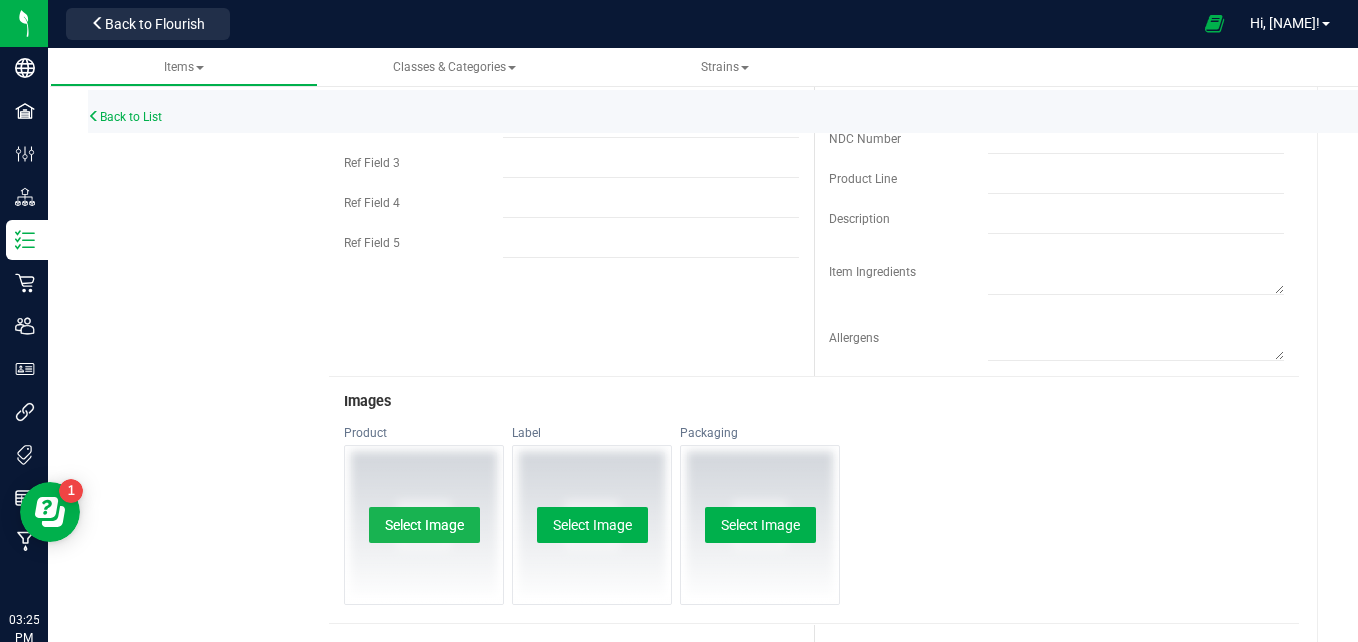 click on "Select Image" at bounding box center [424, 525] 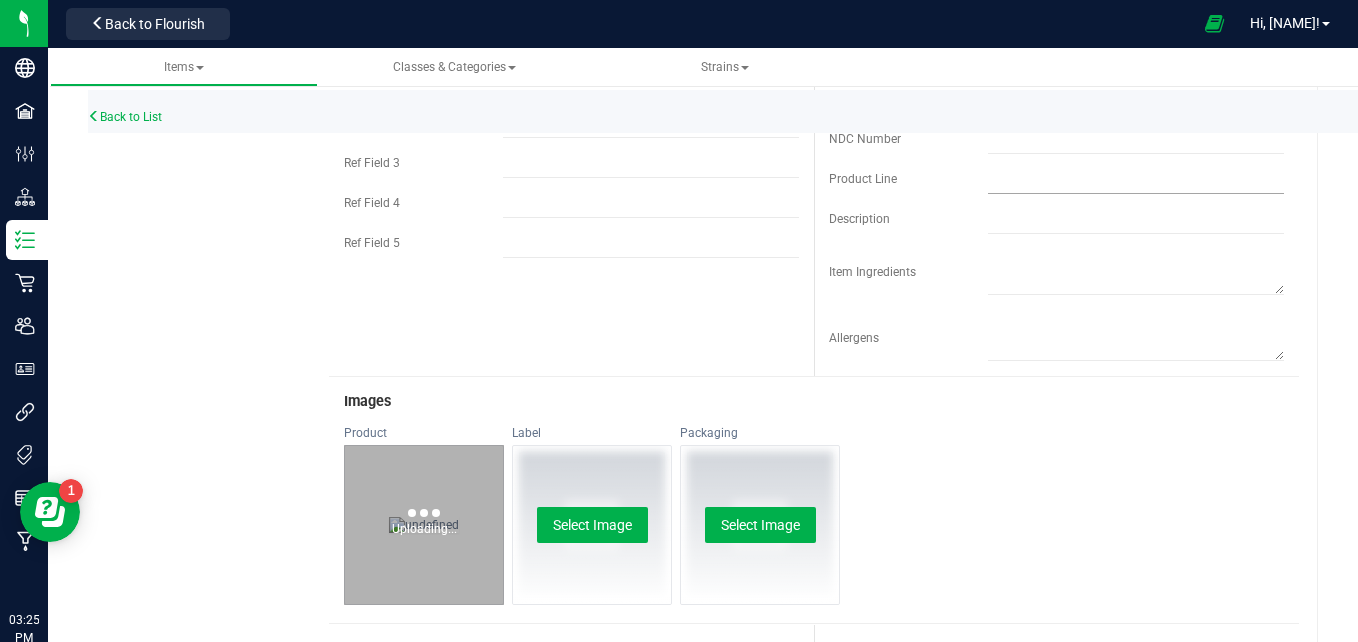 scroll, scrollTop: 0, scrollLeft: 0, axis: both 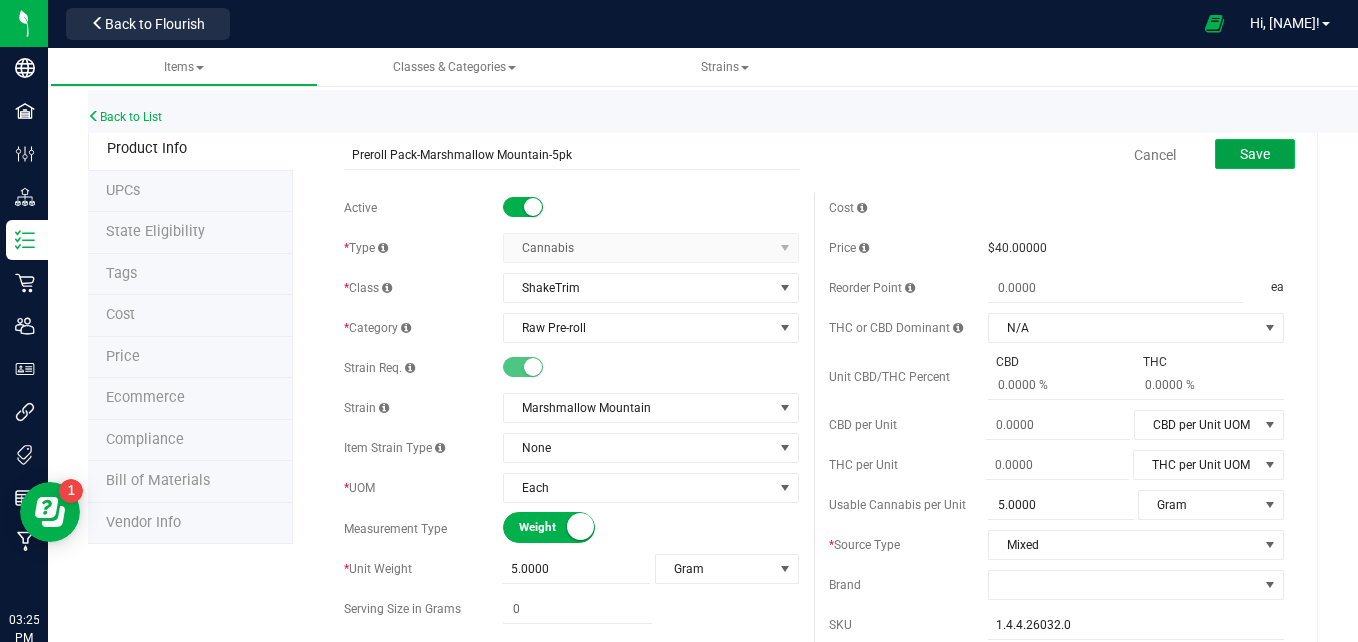 click on "Save" at bounding box center (1255, 154) 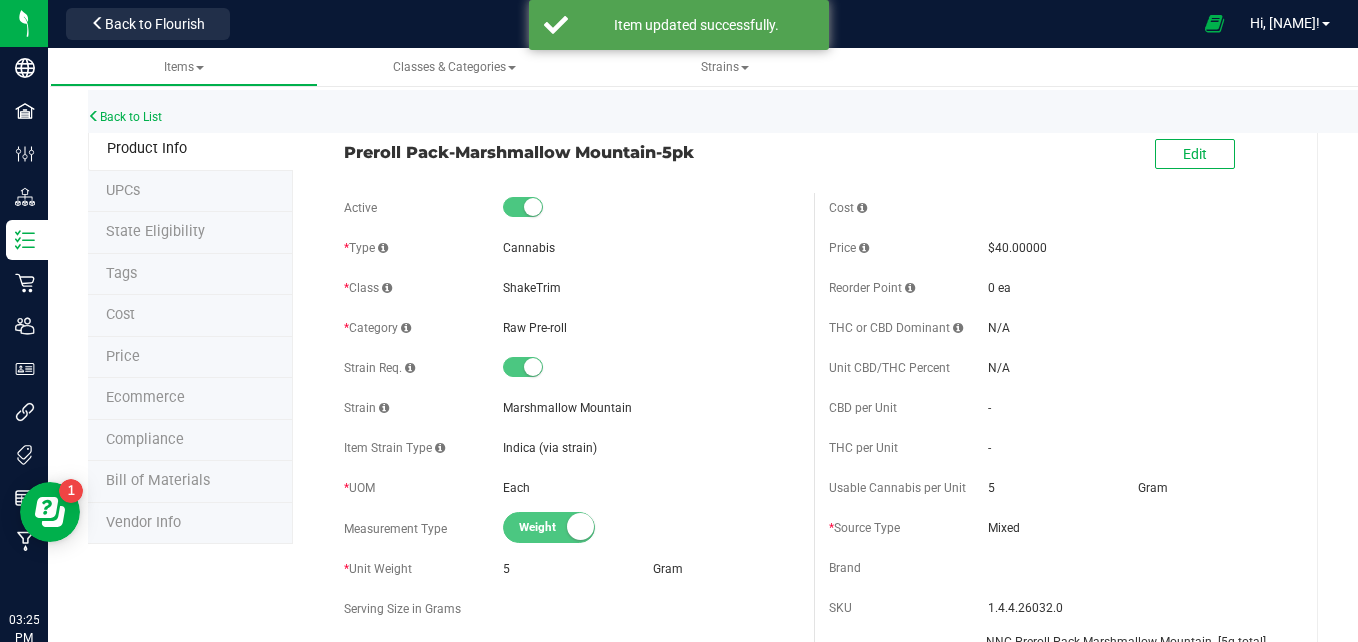 click on "Product Info" at bounding box center (147, 148) 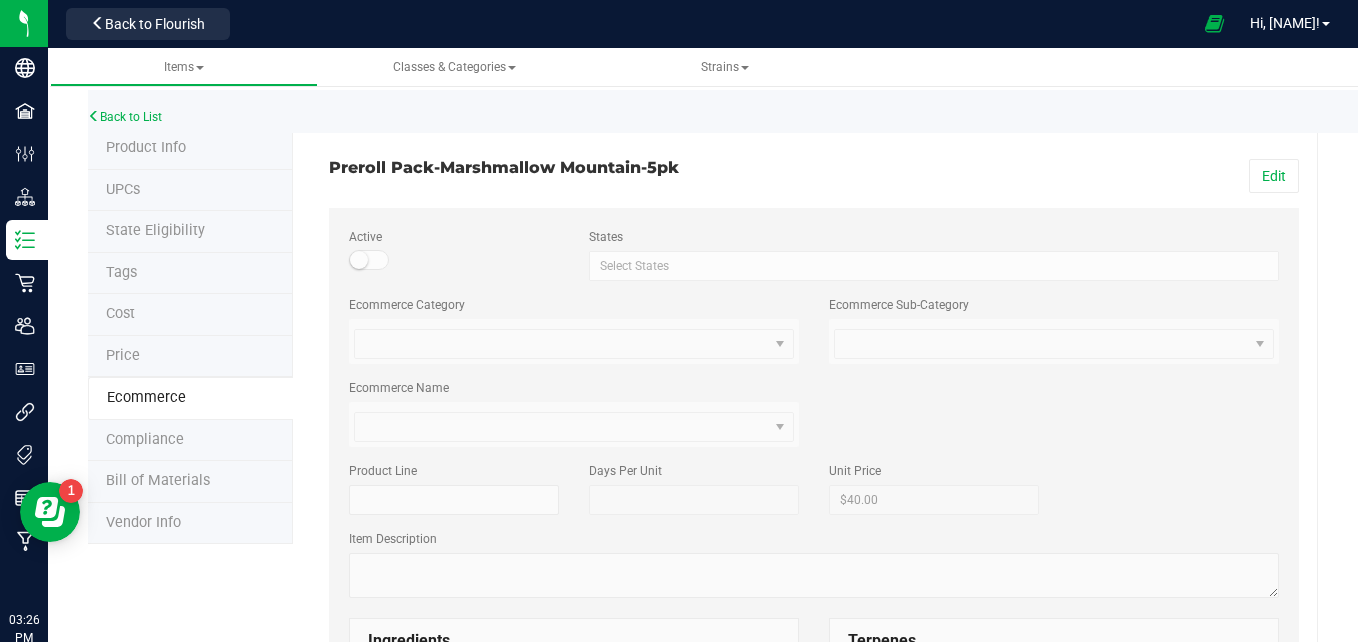 click on "Edit" at bounding box center [1064, 176] 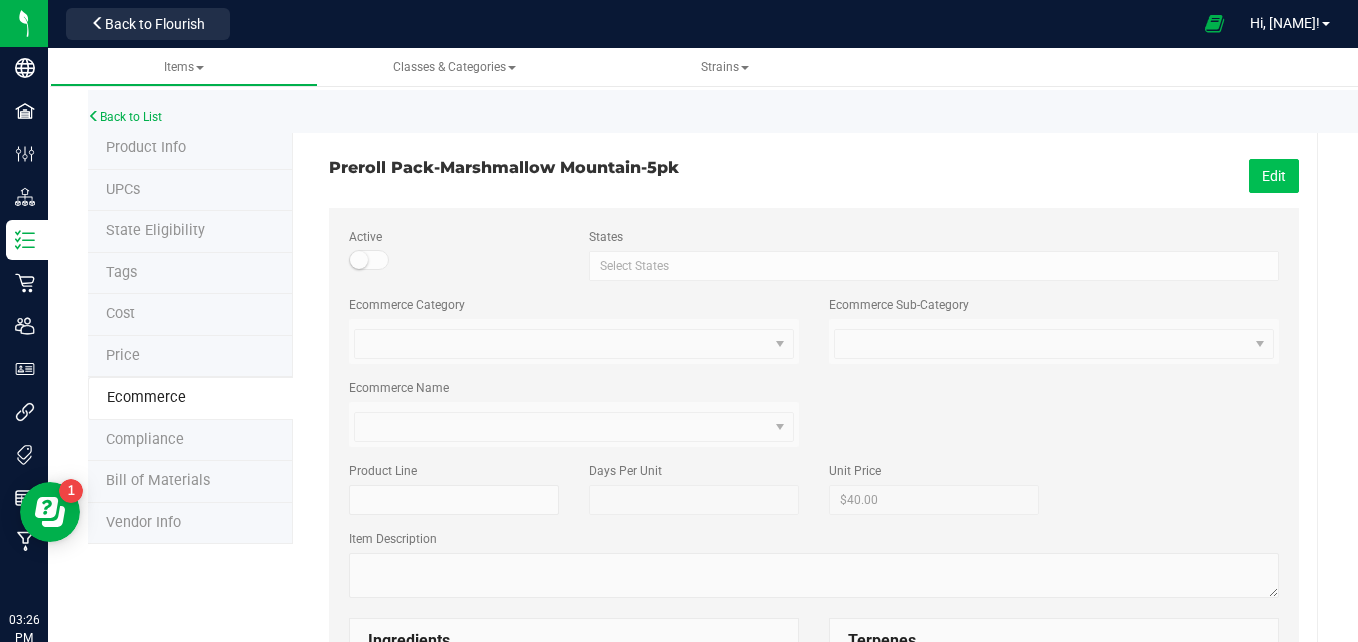 click on "Edit" at bounding box center [1274, 176] 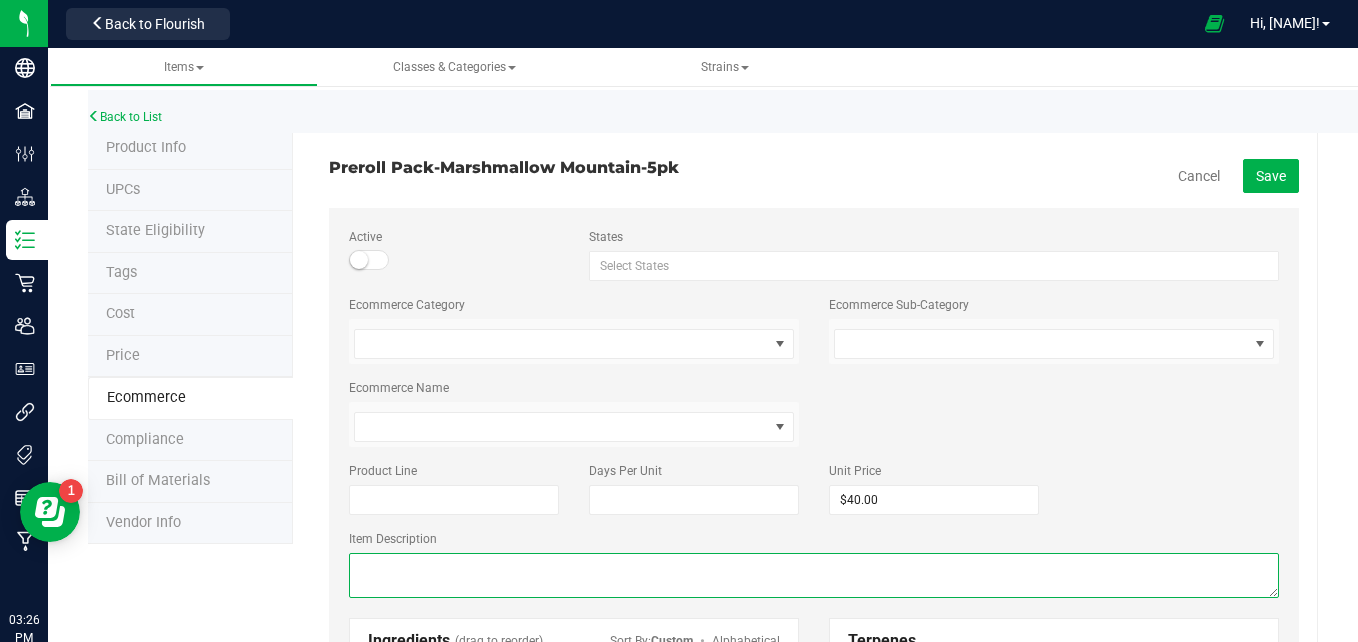 click at bounding box center [814, 575] 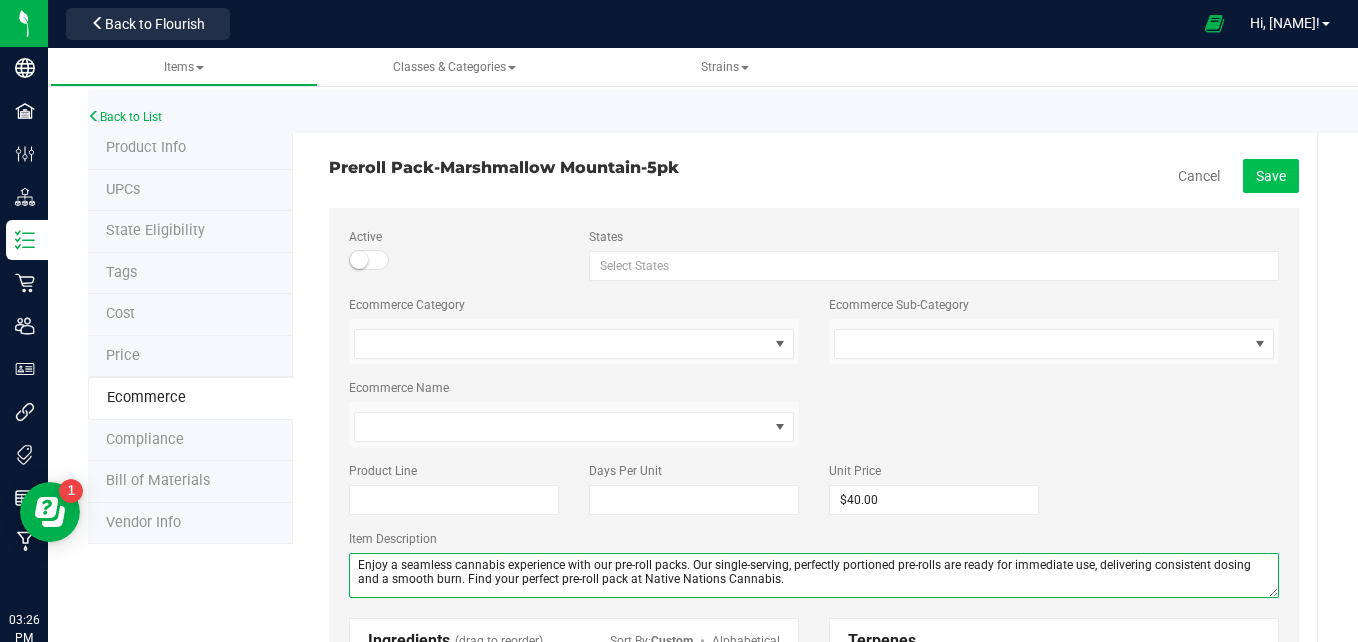 type on "Enjoy a seamless cannabis experience with our pre-roll packs. Our single-serving, perfectly portioned pre-rolls are ready for immediate use, delivering consistent dosing and a smooth burn. Find your perfect pre-roll pack at Native Nations Cannabis." 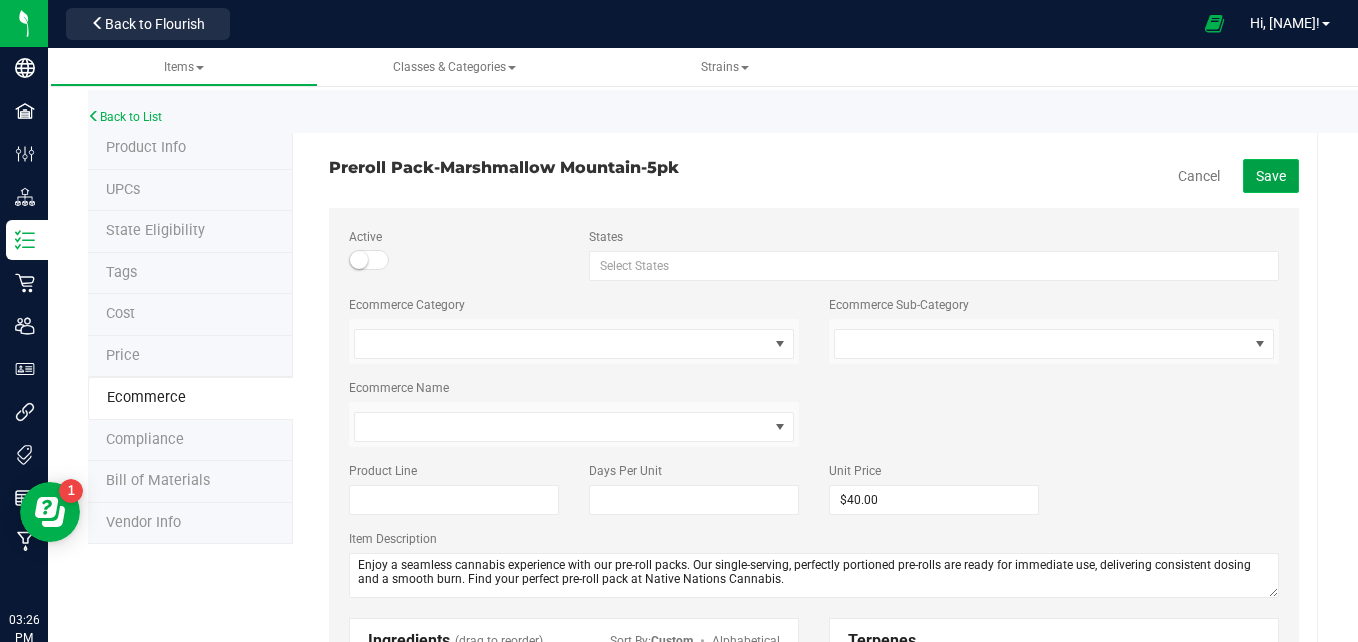 click on "Save" 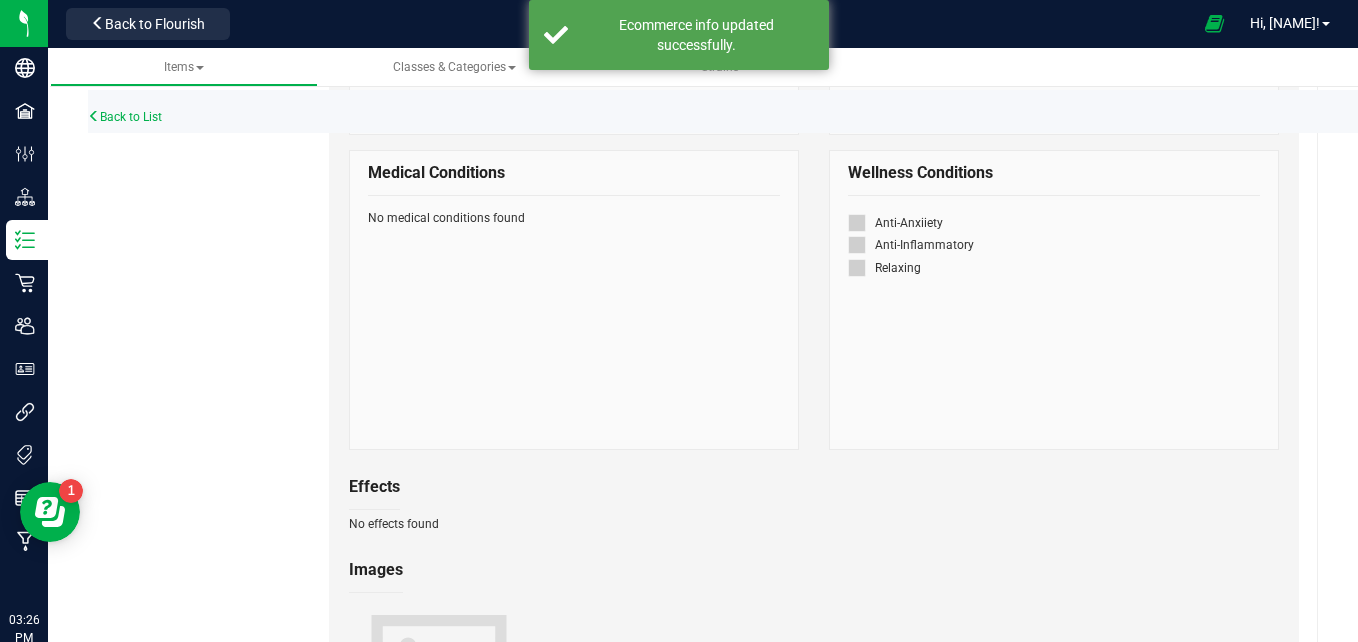scroll, scrollTop: 784, scrollLeft: 0, axis: vertical 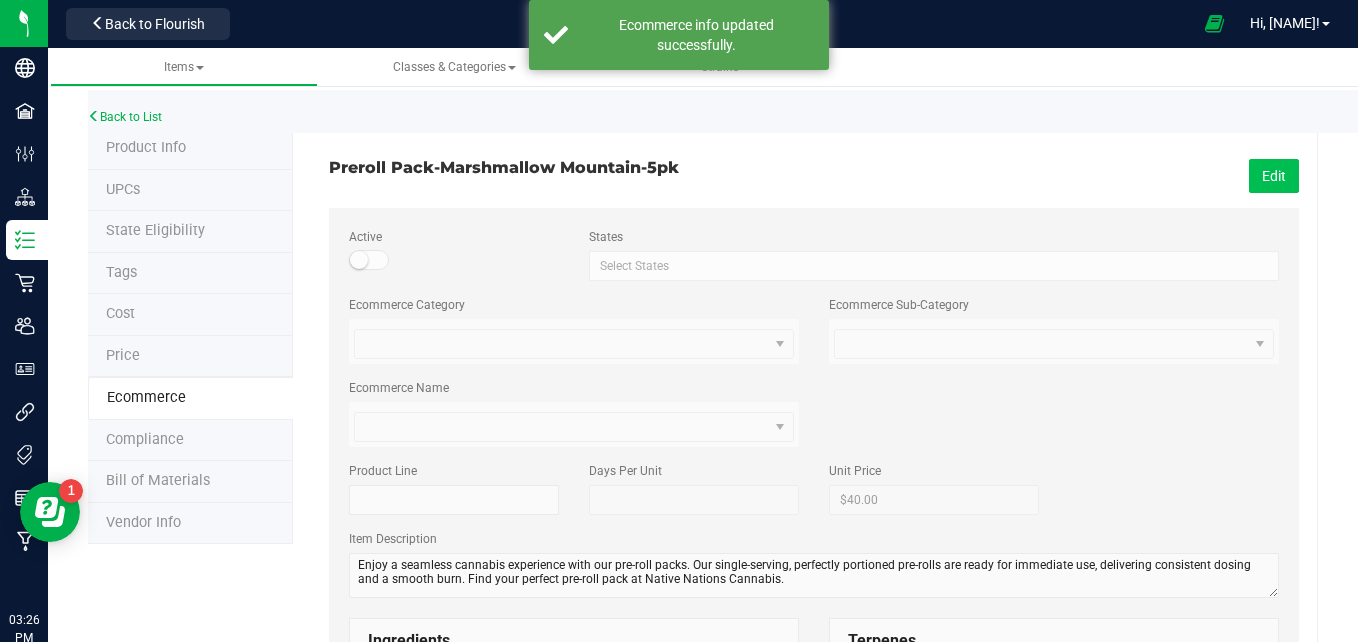click on "Edit" at bounding box center [1274, 176] 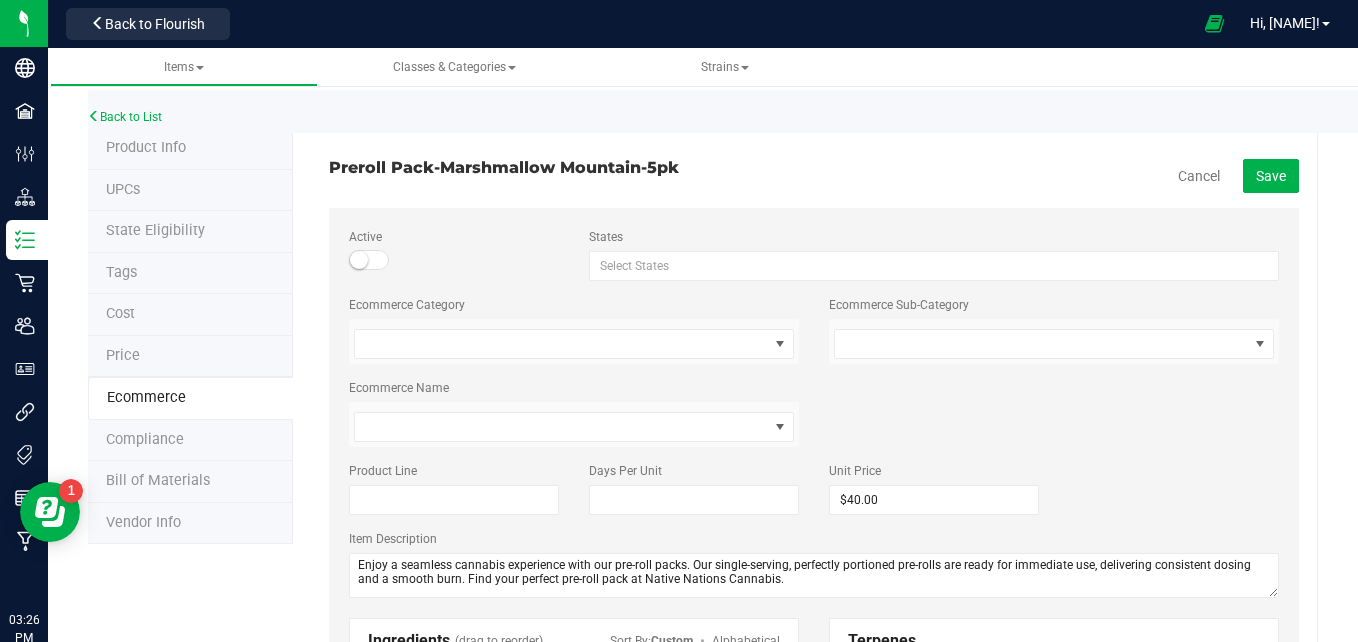 scroll, scrollTop: 1024, scrollLeft: 0, axis: vertical 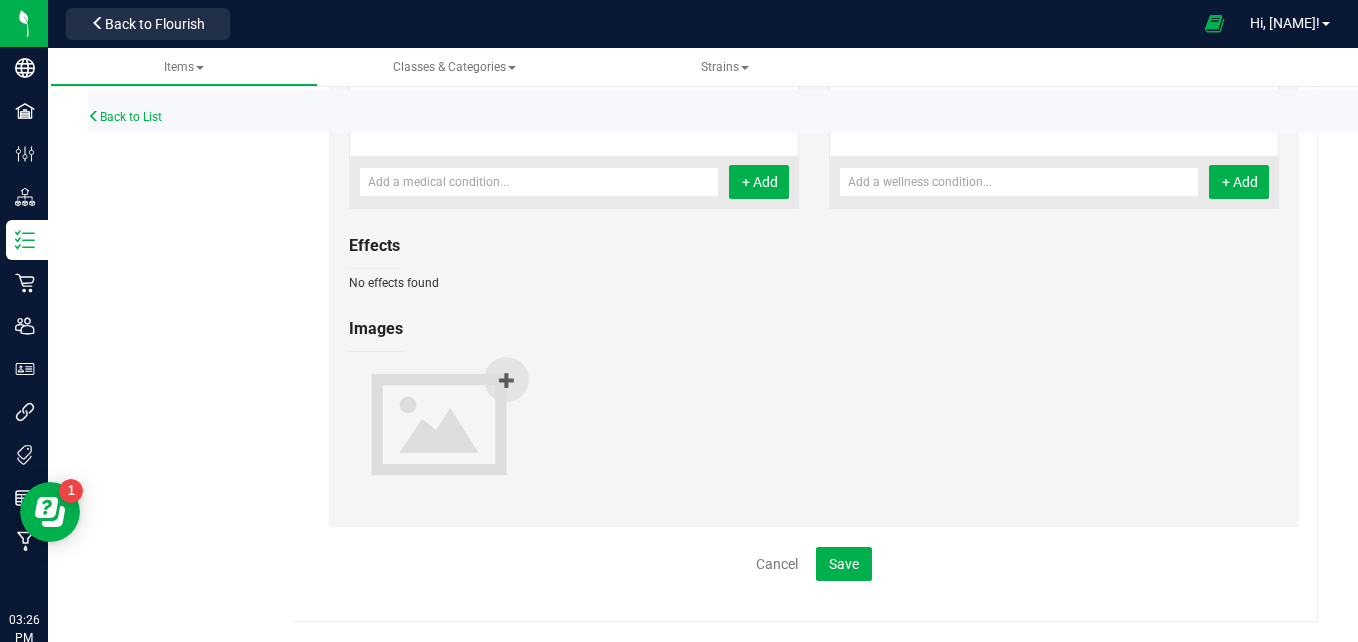 click at bounding box center (506, 379) 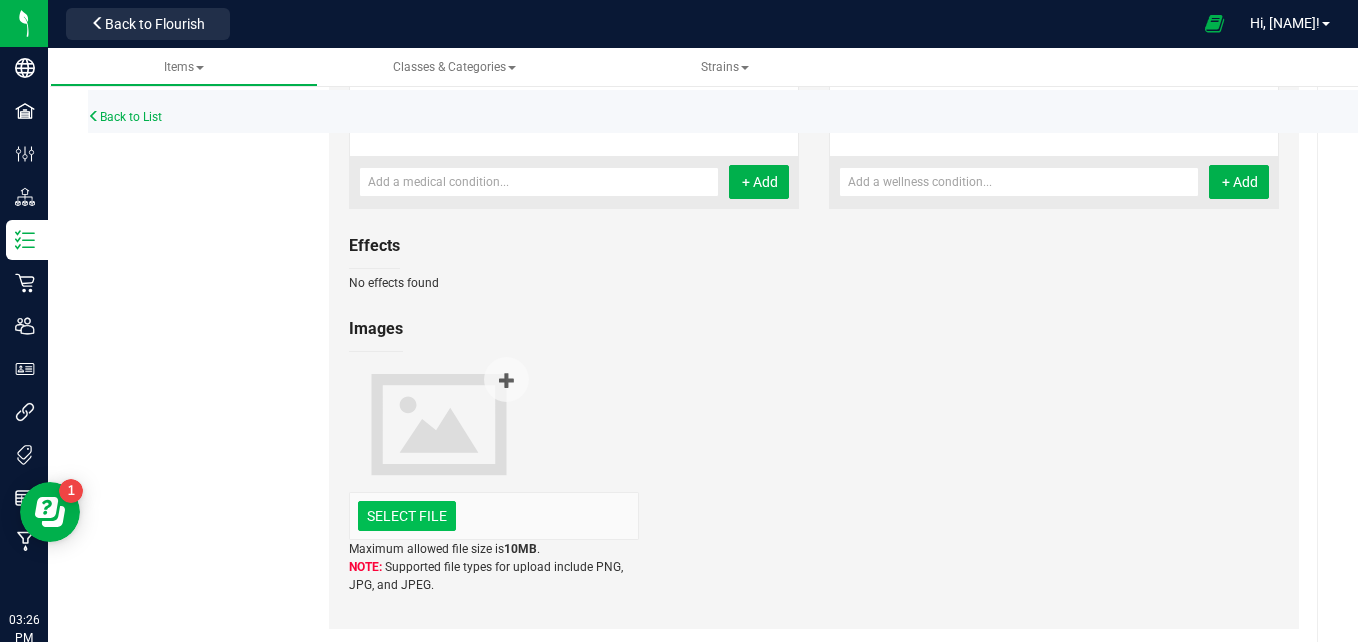 click at bounding box center [-990, 412] 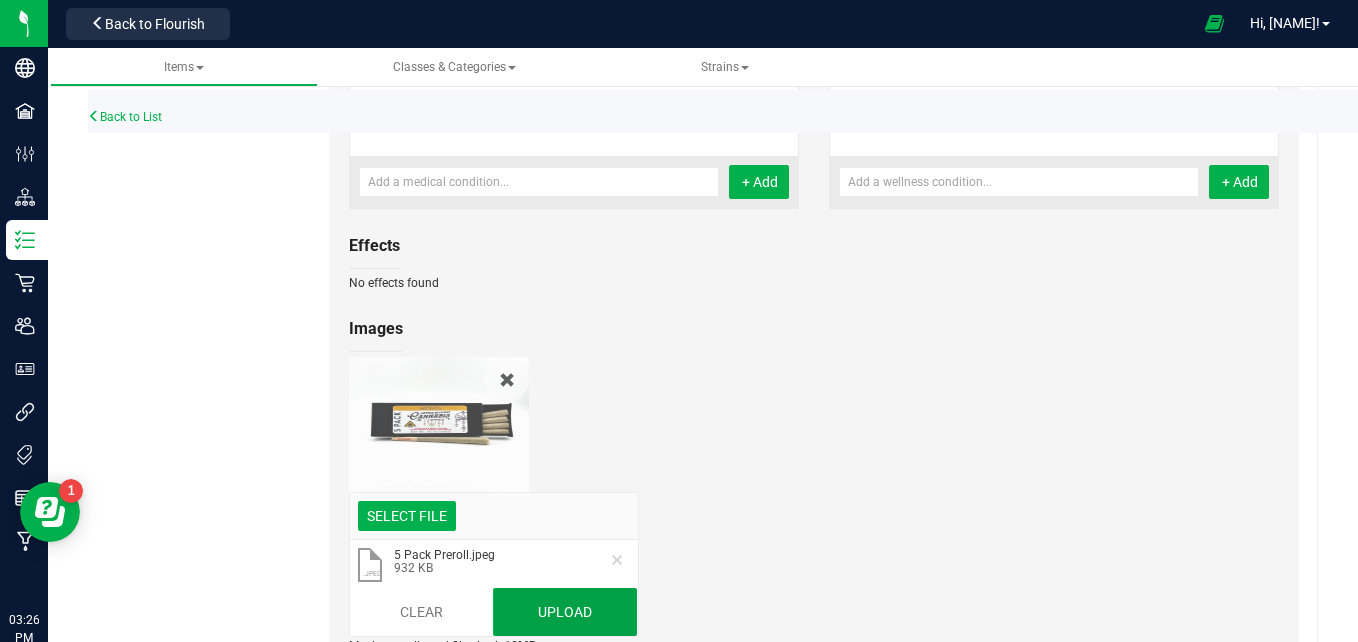 click on "Upload" at bounding box center [565, 612] 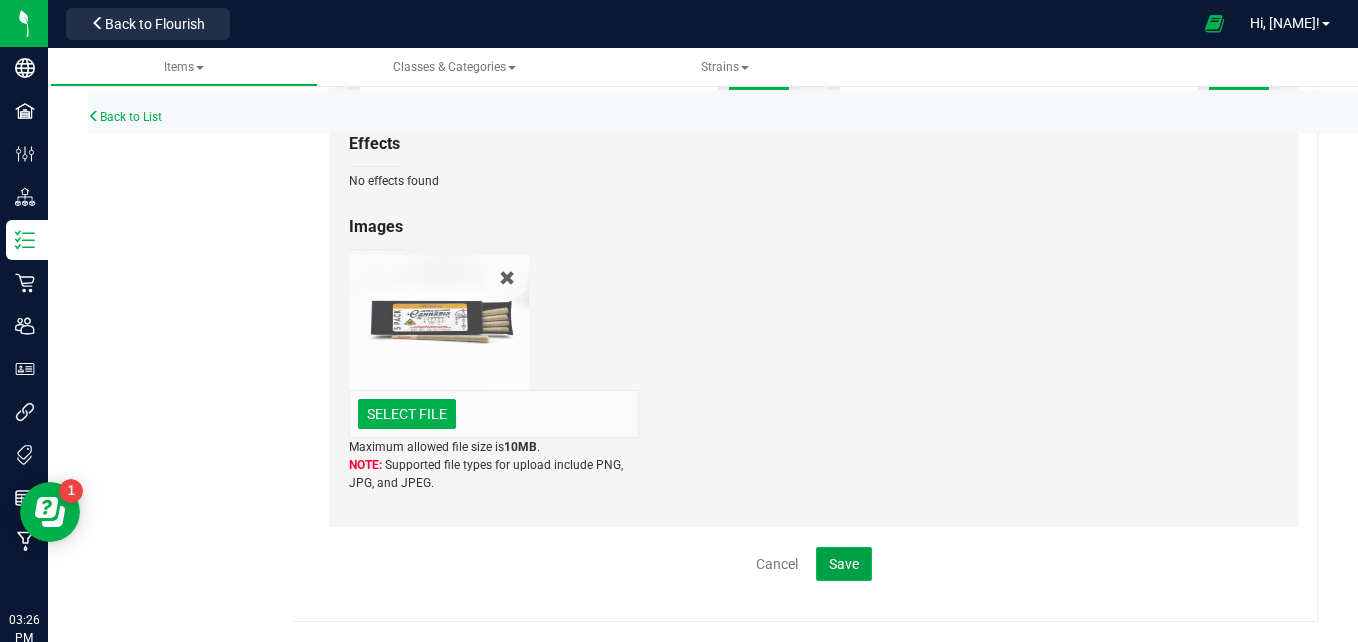 click on "Save" 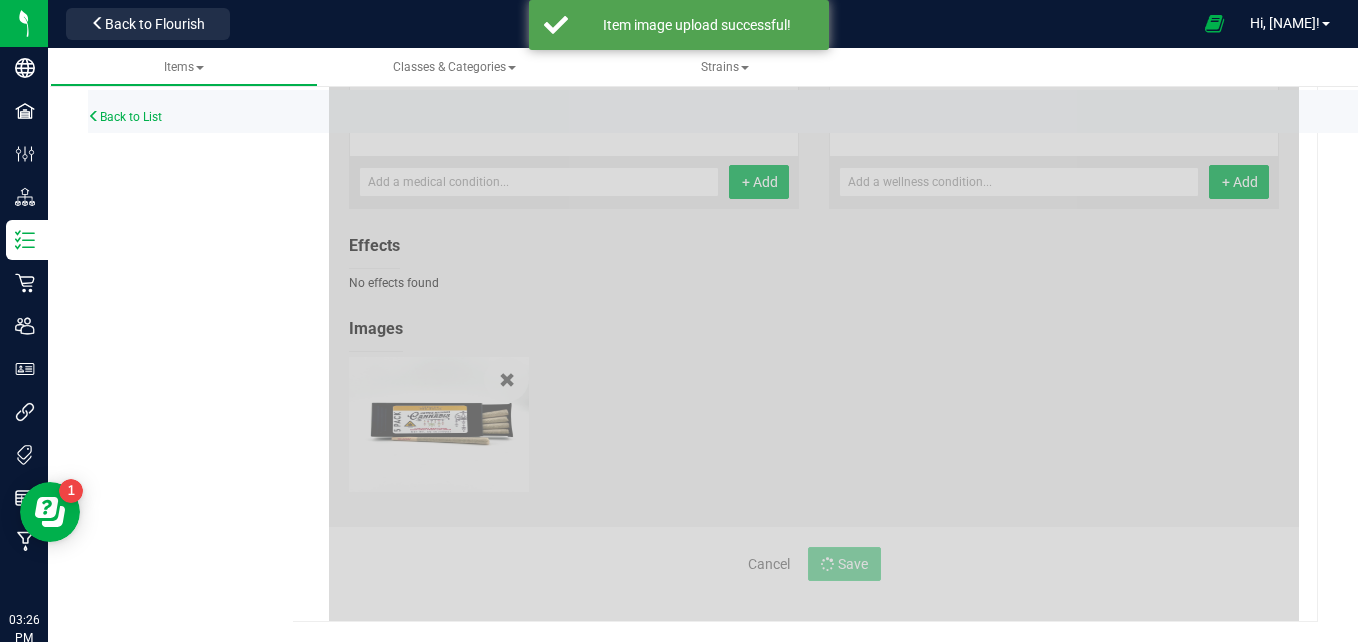 scroll, scrollTop: 970, scrollLeft: 0, axis: vertical 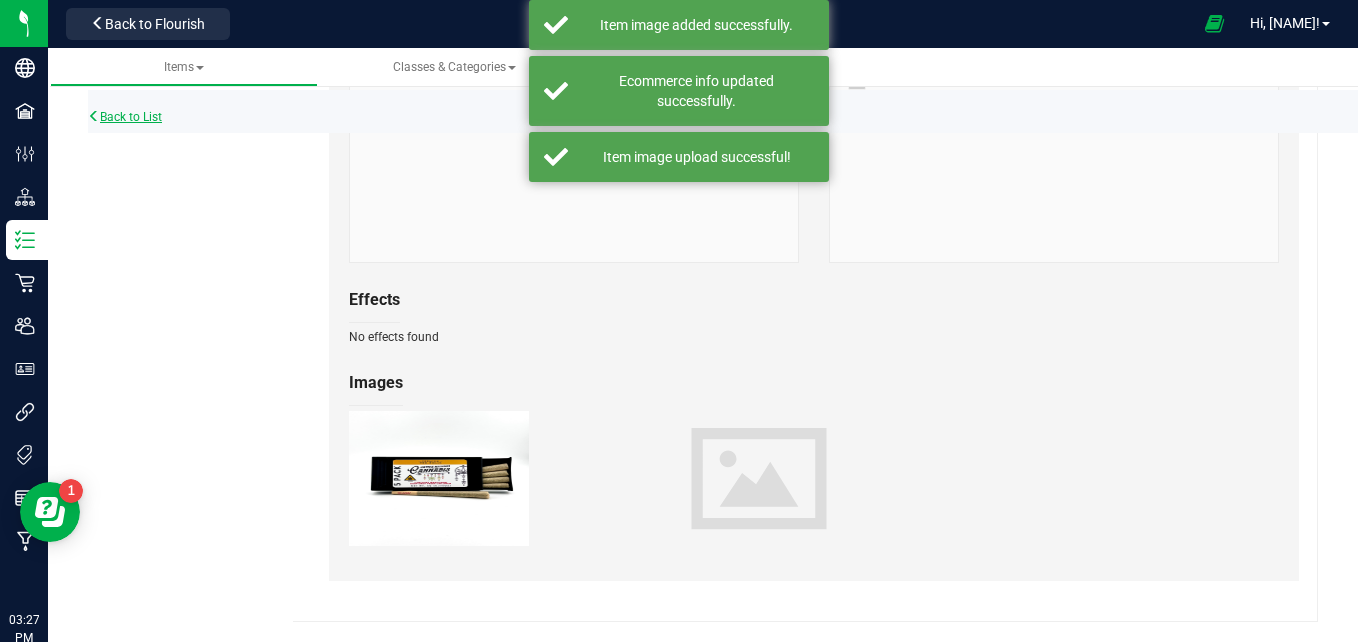 click on "Back to List" at bounding box center (125, 117) 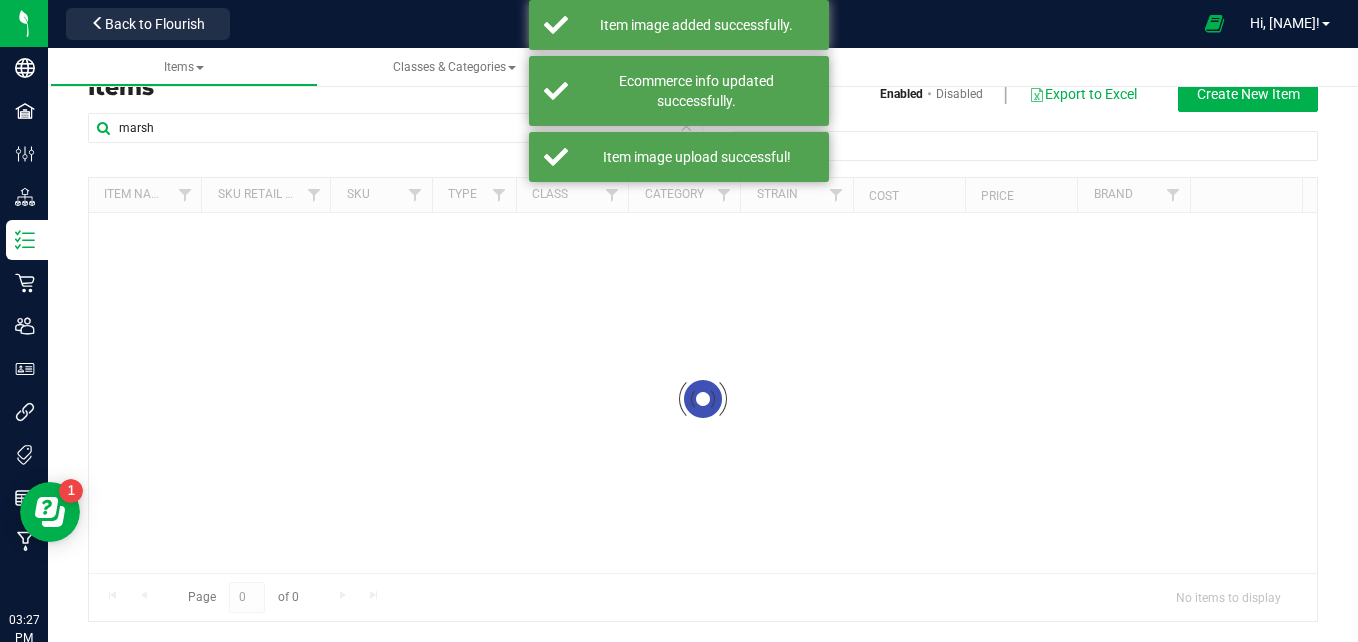 scroll, scrollTop: 0, scrollLeft: 0, axis: both 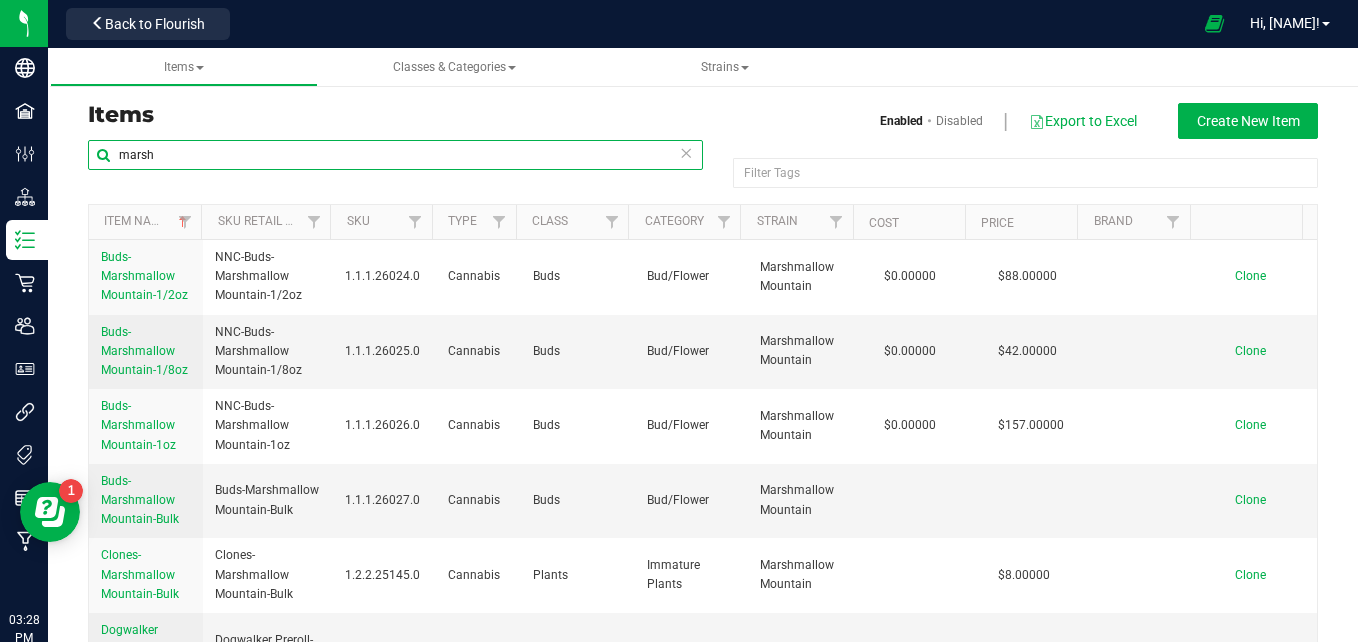 click on "marsh" at bounding box center [395, 155] 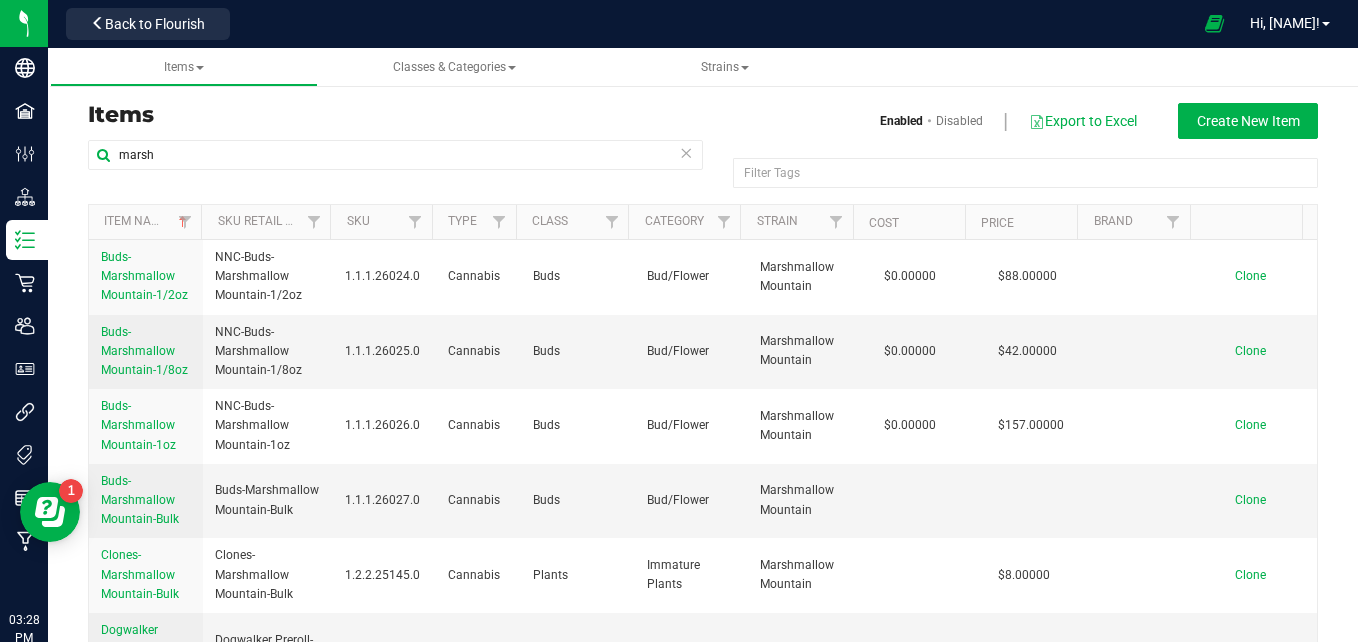 click at bounding box center [686, 152] 